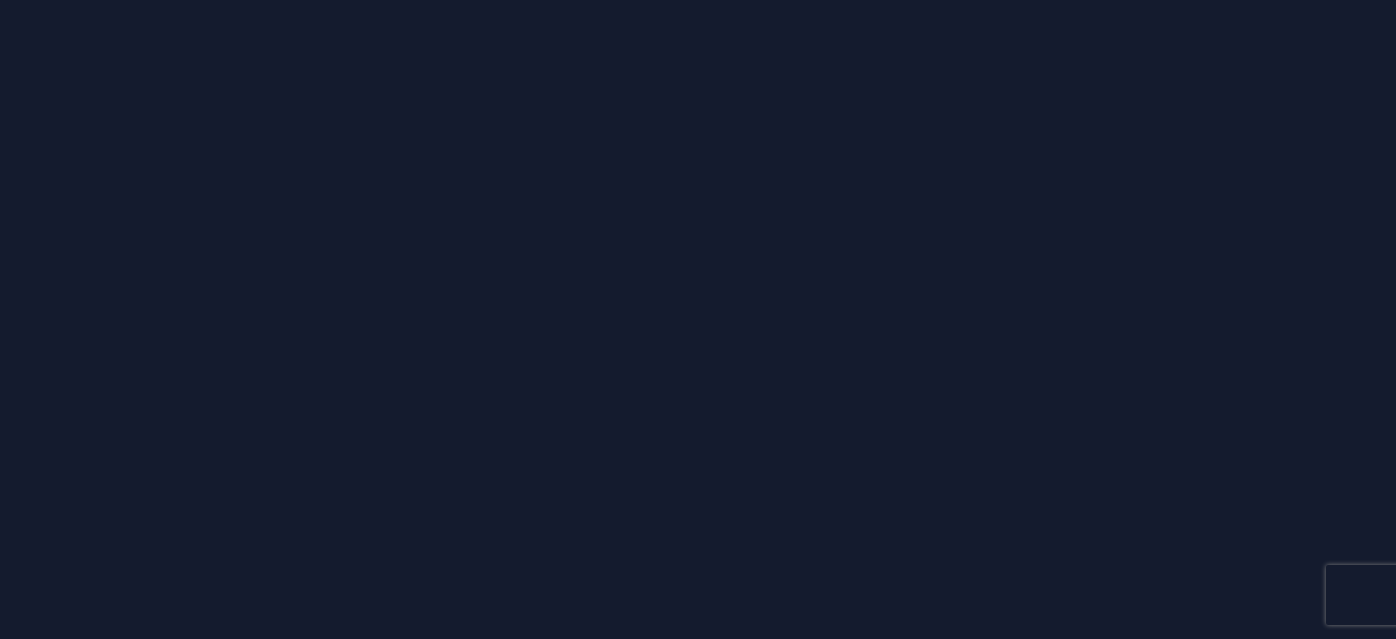 scroll, scrollTop: 0, scrollLeft: 0, axis: both 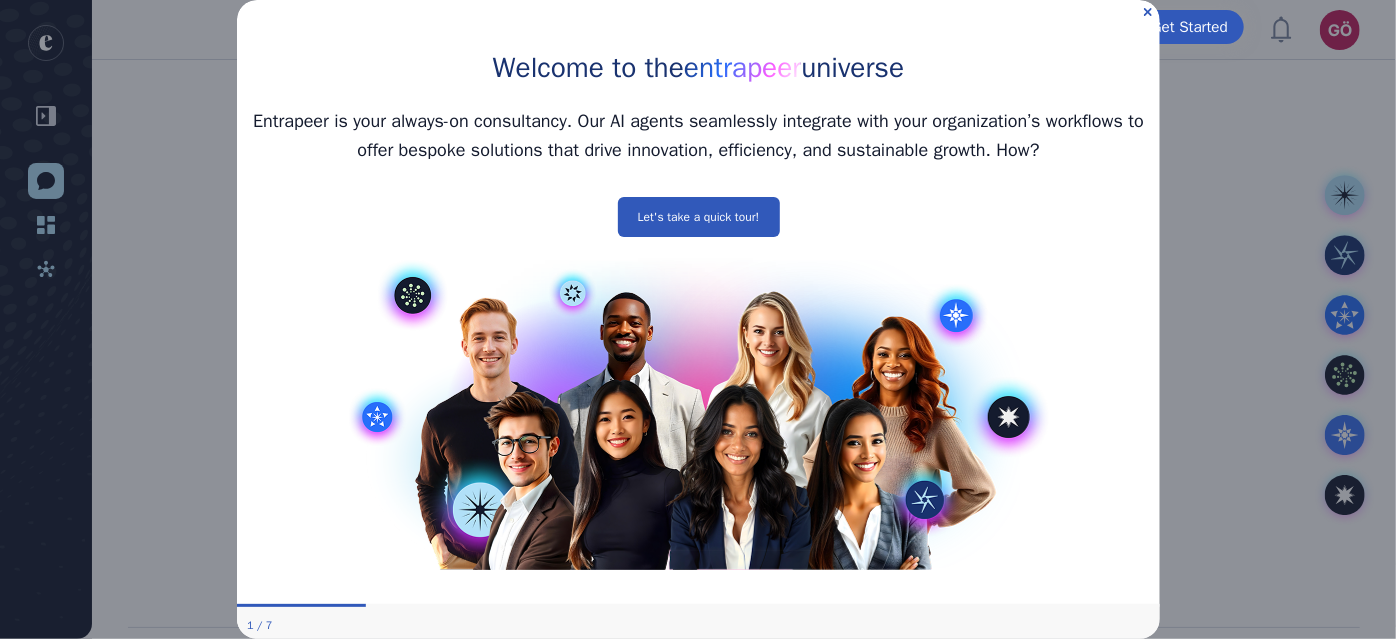 click on "Welcome to the  entrapeer  universe" at bounding box center [697, 45] 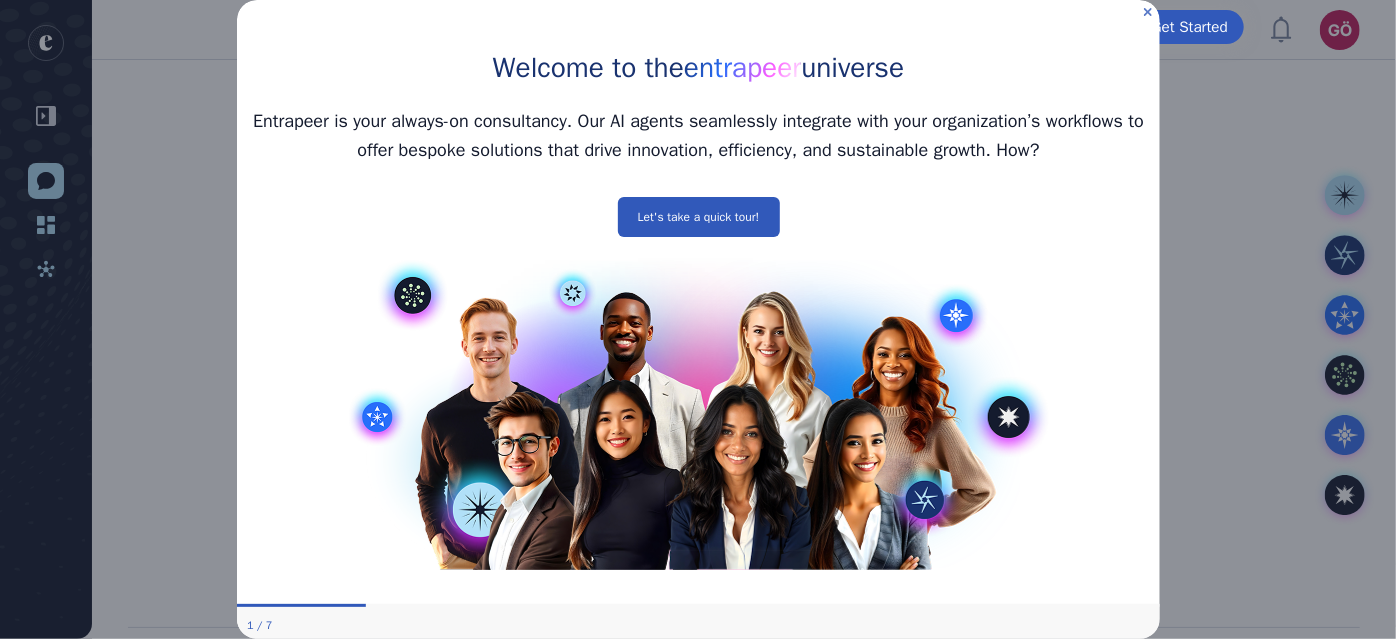 click 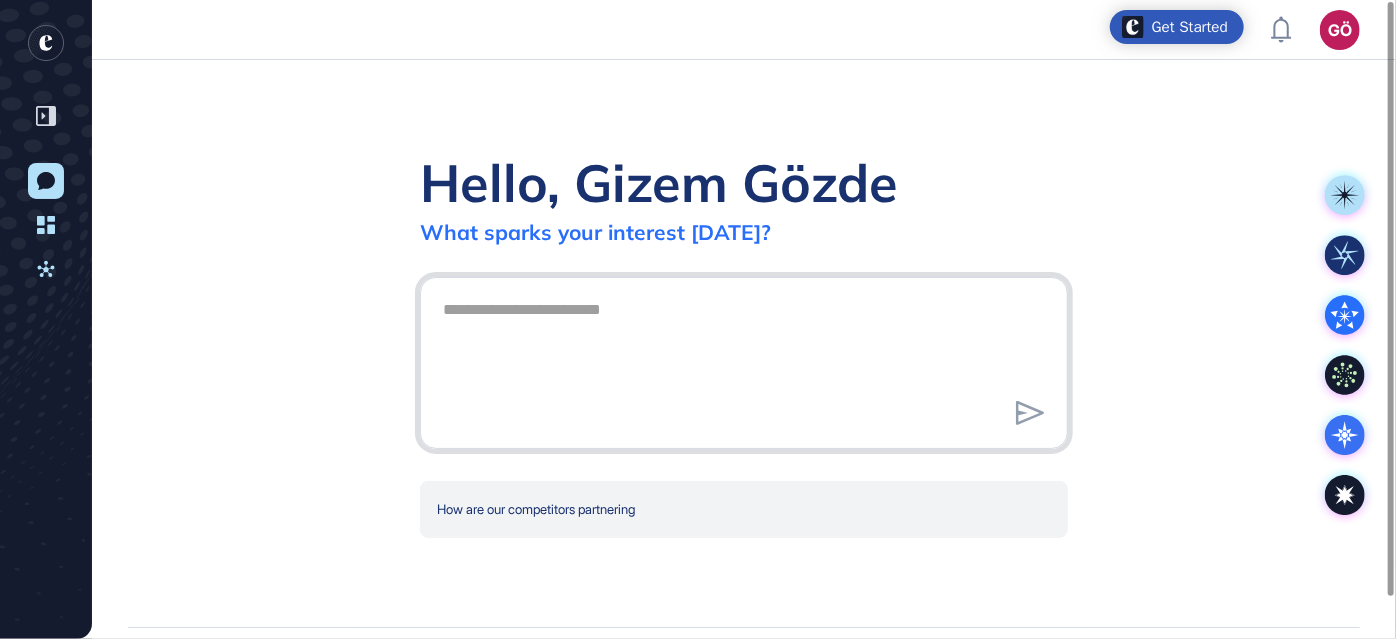click at bounding box center [744, 360] 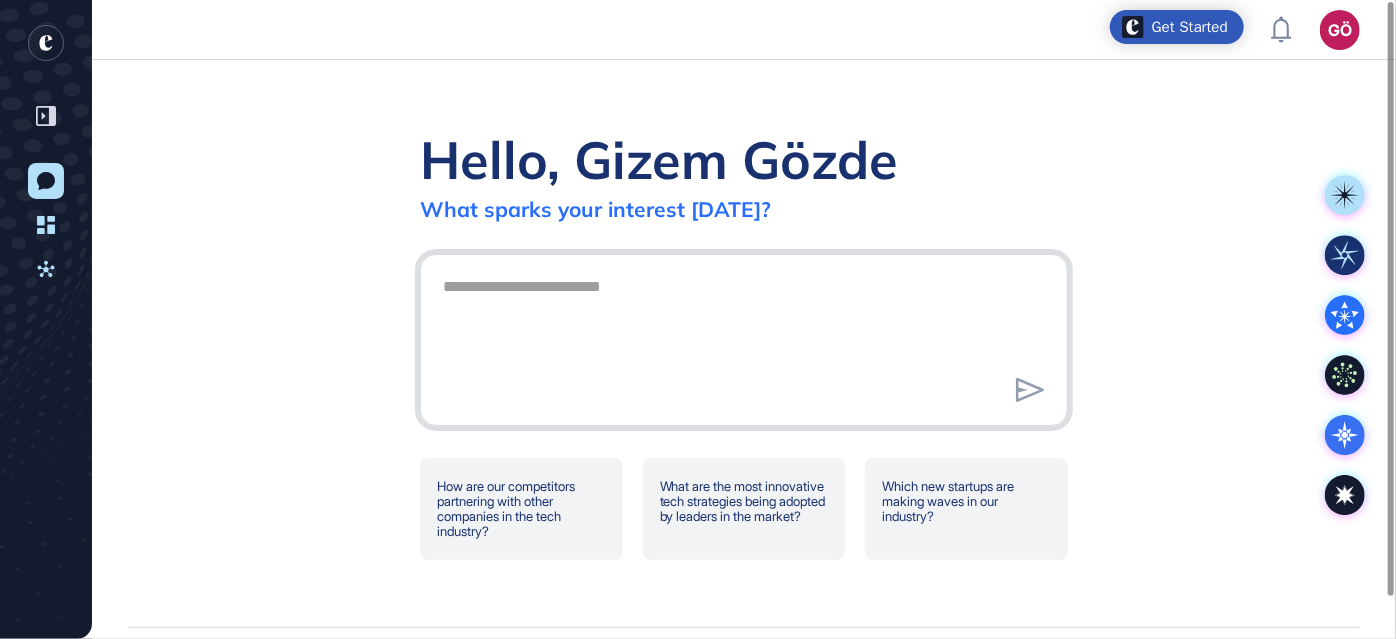 click at bounding box center (744, 337) 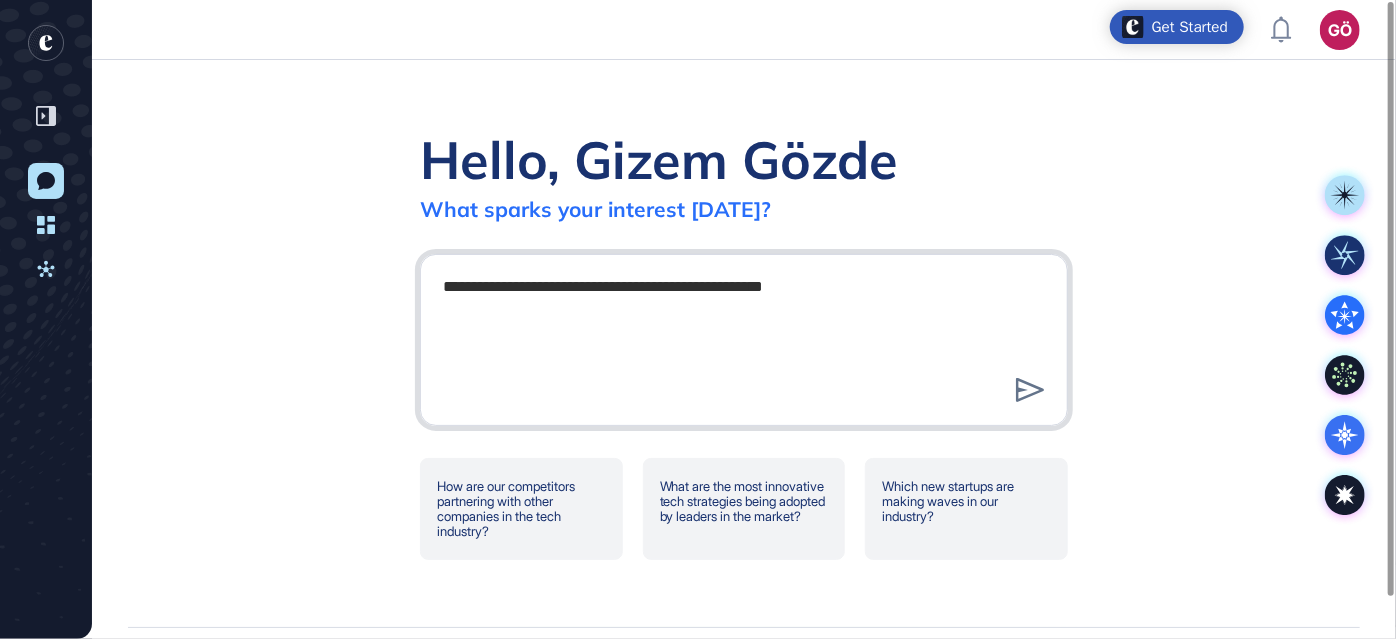 paste on "**********" 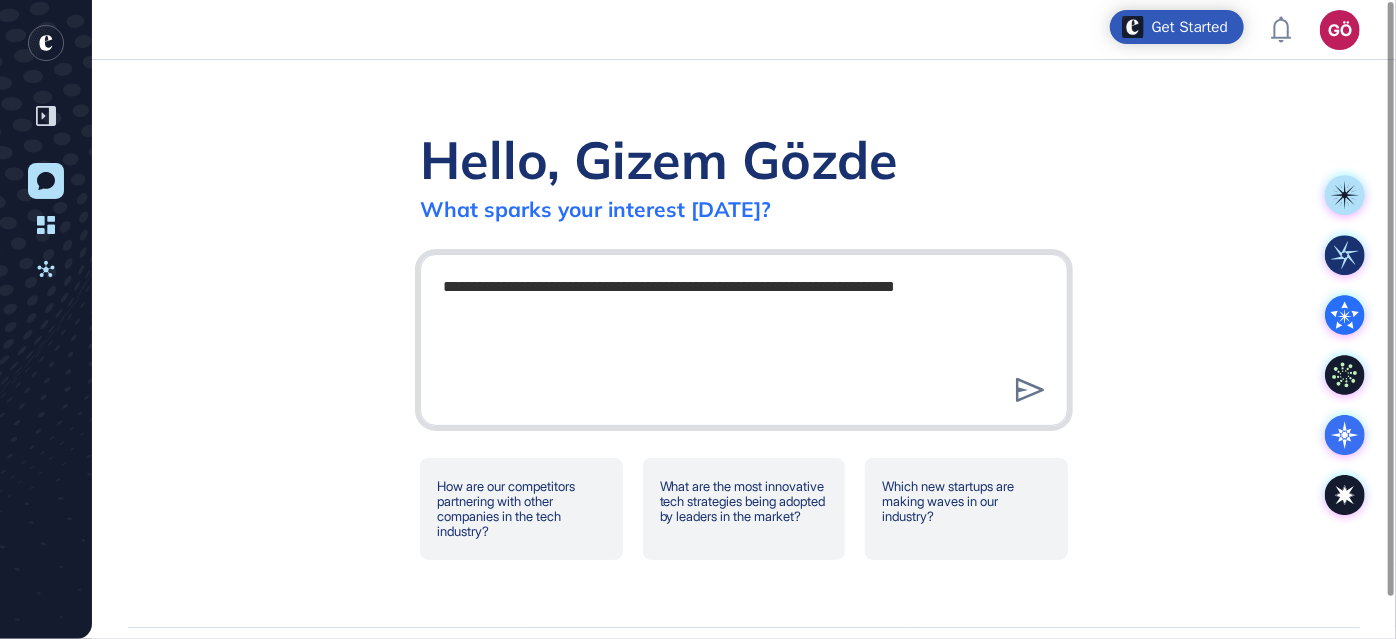 click on "**********" at bounding box center (744, 337) 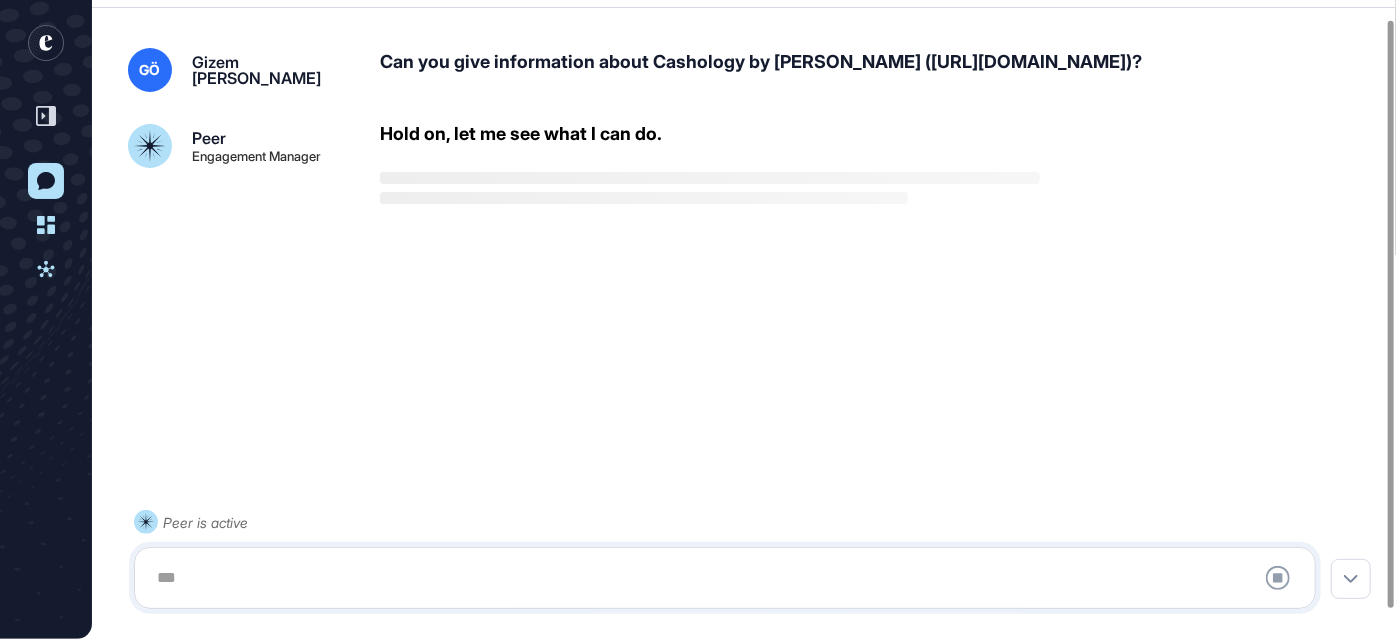 scroll, scrollTop: 52, scrollLeft: 0, axis: vertical 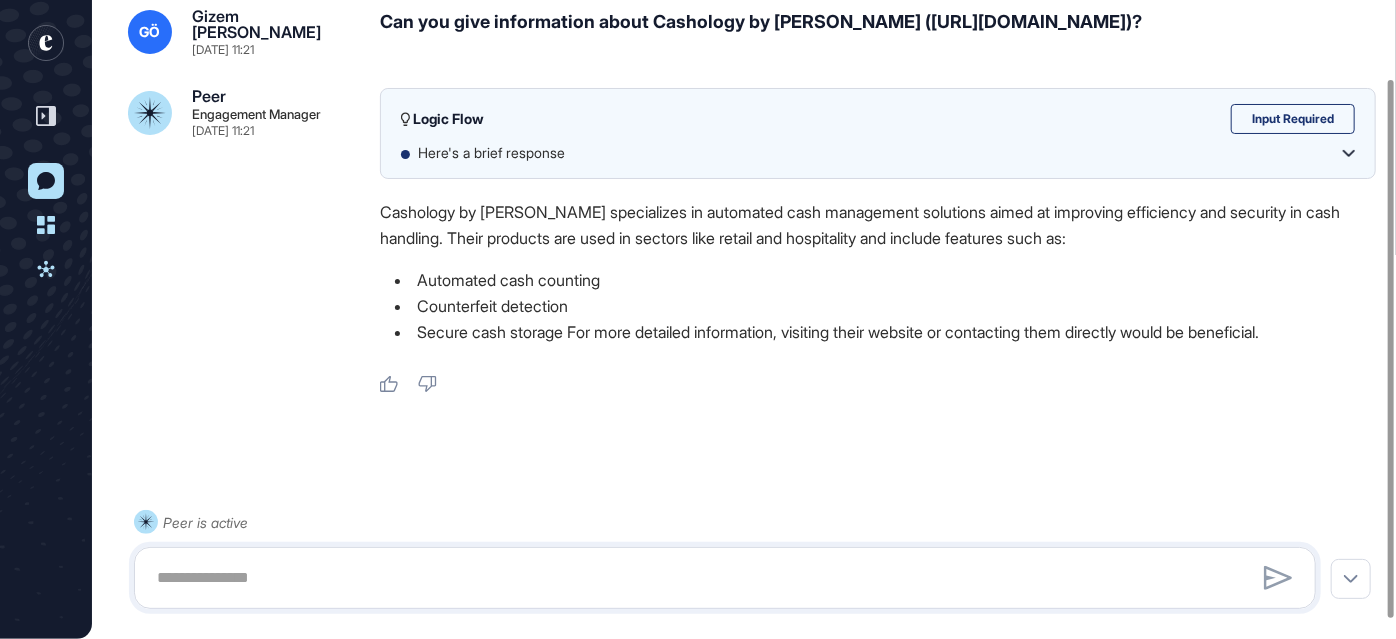 click 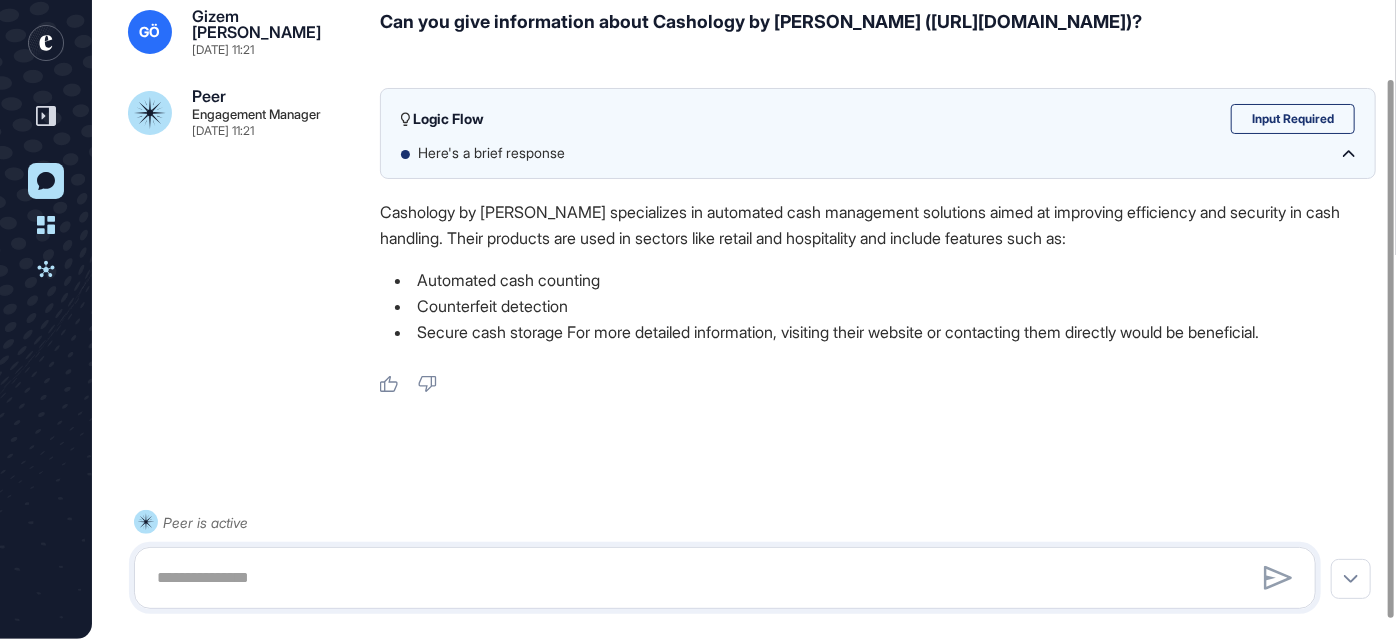 click 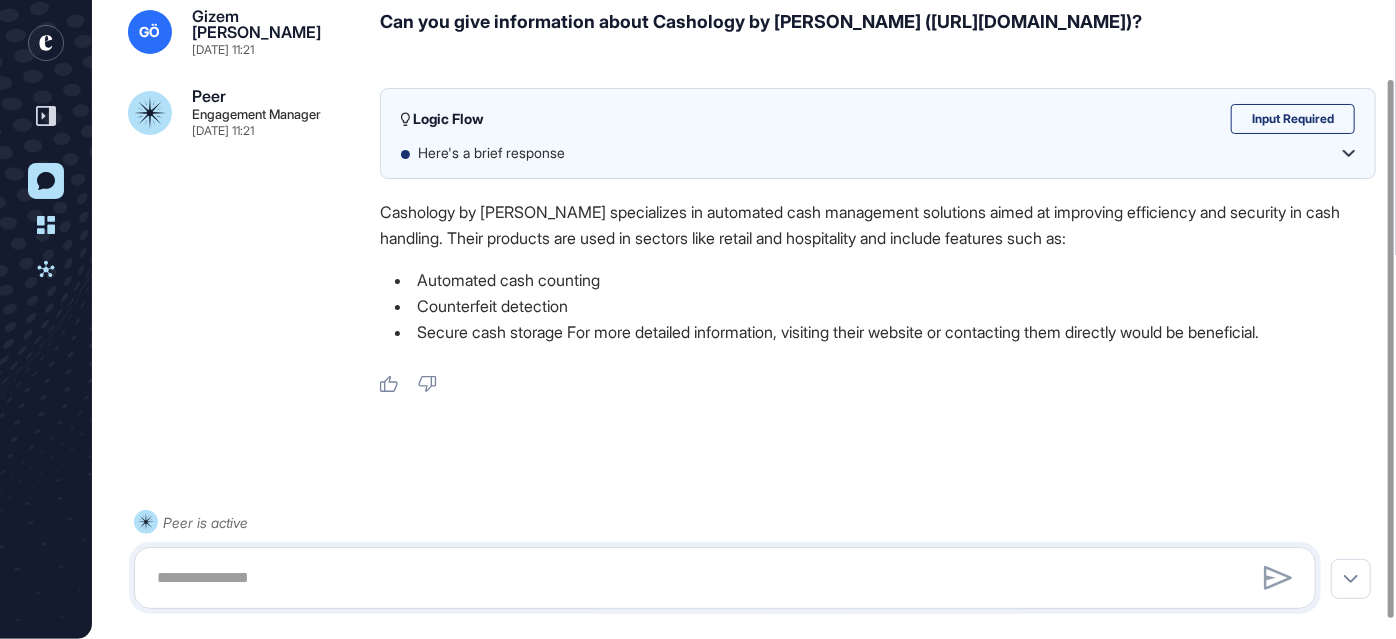 click on "Input Required" at bounding box center [1293, 119] 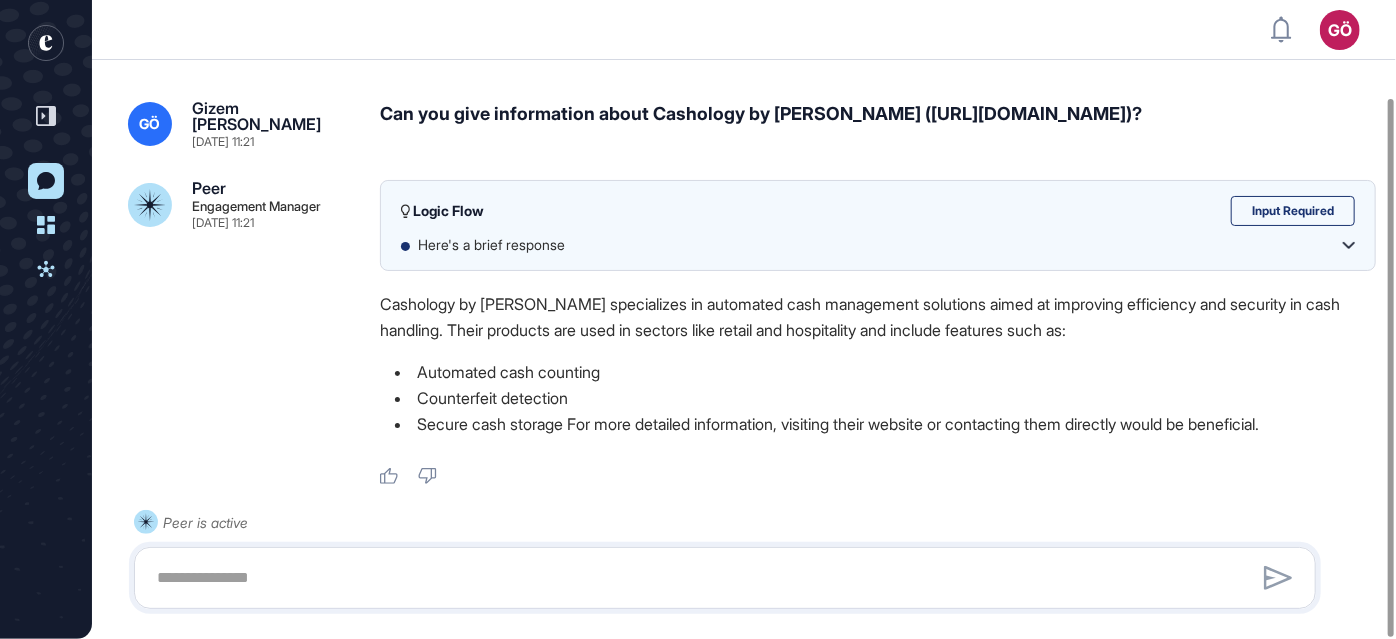 scroll, scrollTop: 114, scrollLeft: 0, axis: vertical 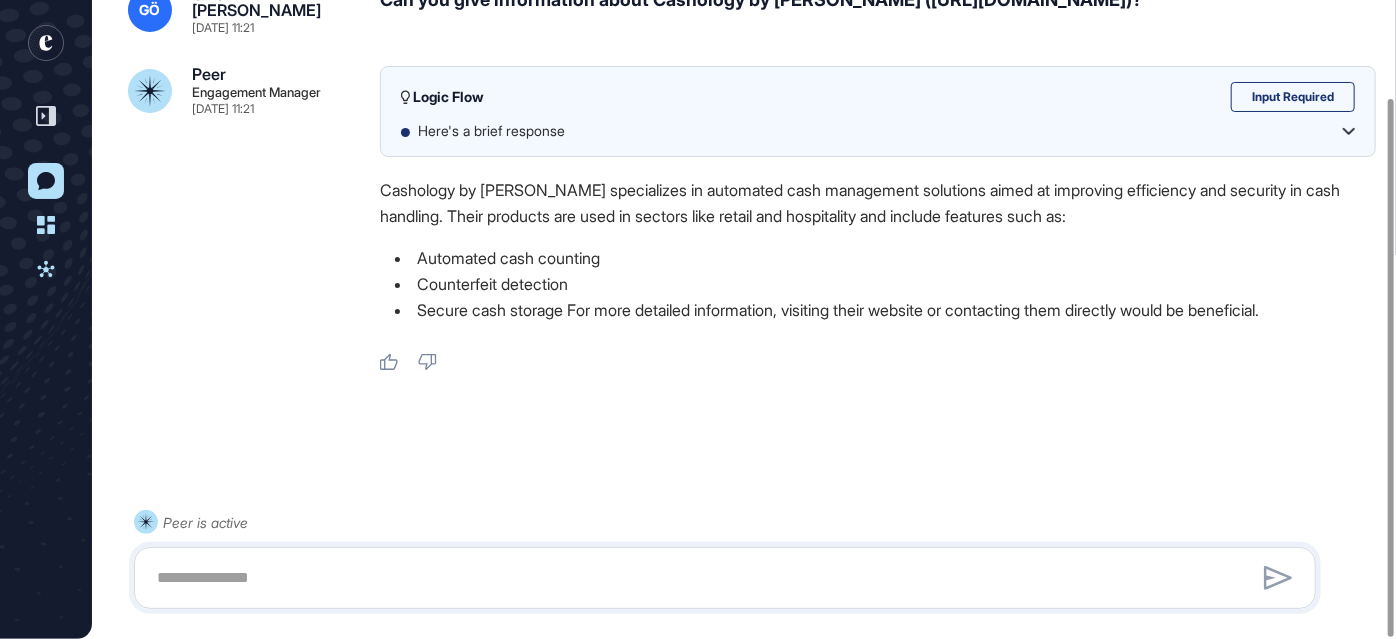 click on "Cashology by [PERSON_NAME] specializes in automated cash management solutions aimed at improving efficiency and security in cash handling. Their products are used in sectors like retail and hospitality and include features such as:" at bounding box center [878, 203] 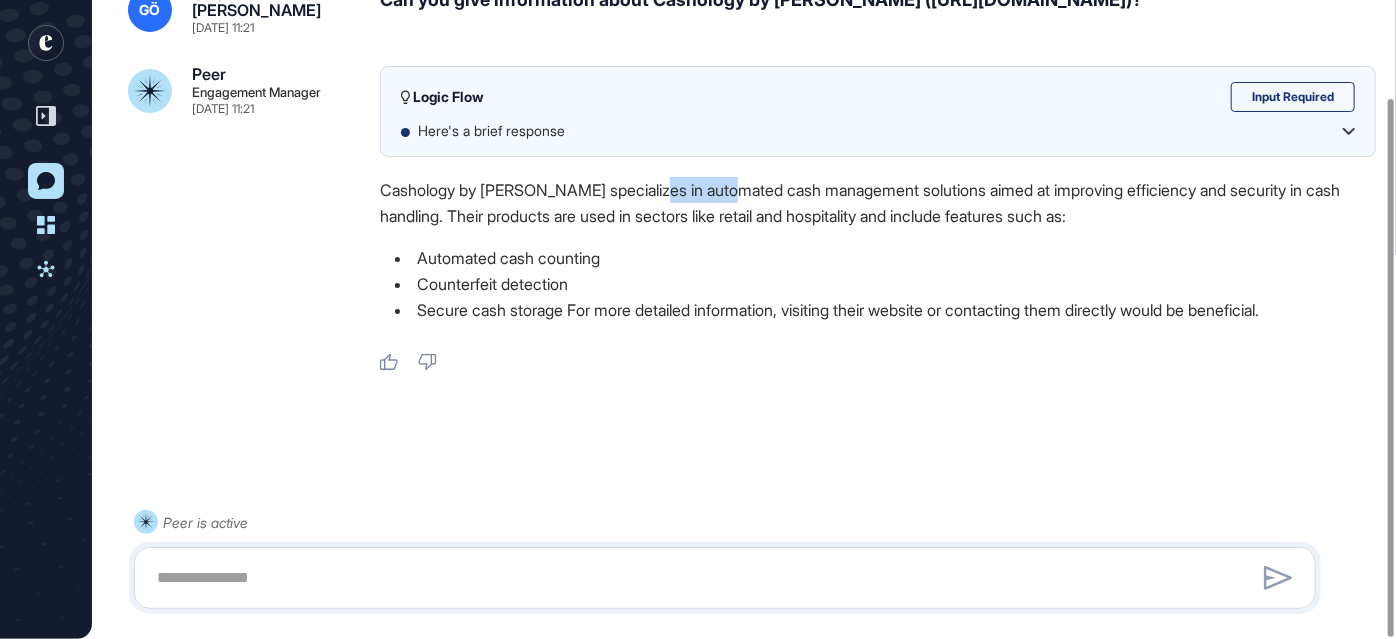 click on "Cashology by [PERSON_NAME] specializes in automated cash management solutions aimed at improving efficiency and security in cash handling. Their products are used in sectors like retail and hospitality and include features such as:" at bounding box center [878, 203] 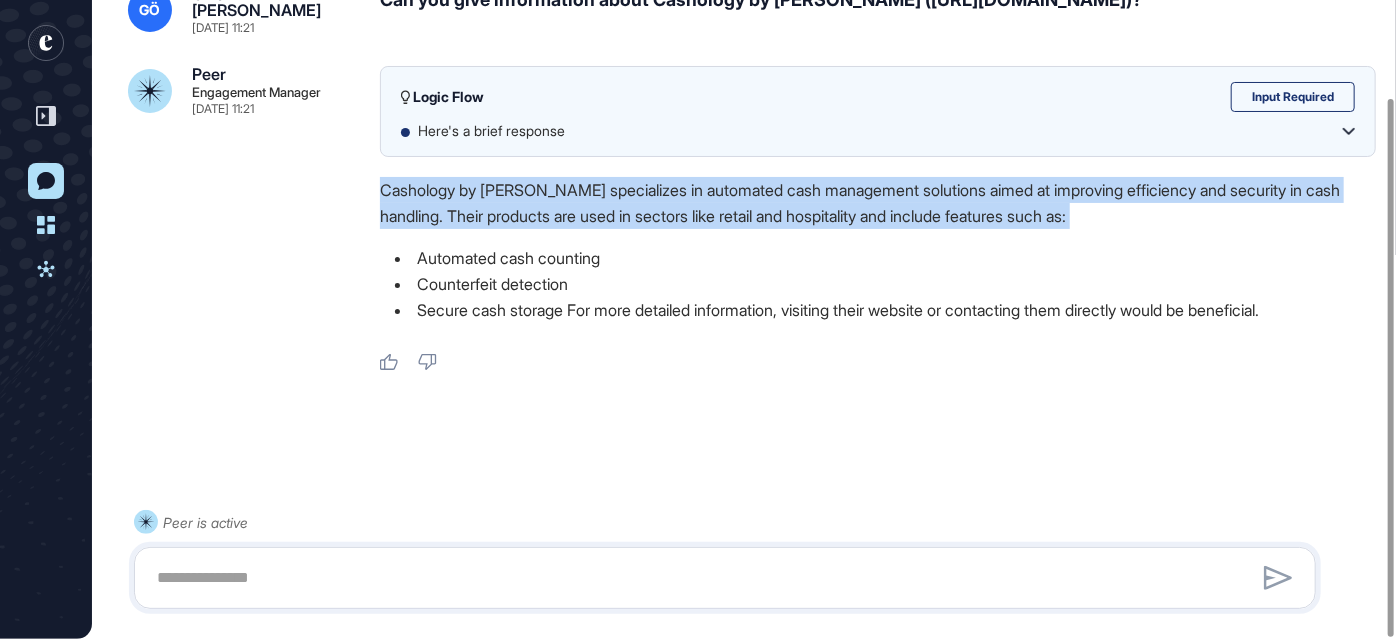 click on "Cashology by [PERSON_NAME] specializes in automated cash management solutions aimed at improving efficiency and security in cash handling. Their products are used in sectors like retail and hospitality and include features such as:" at bounding box center (878, 203) 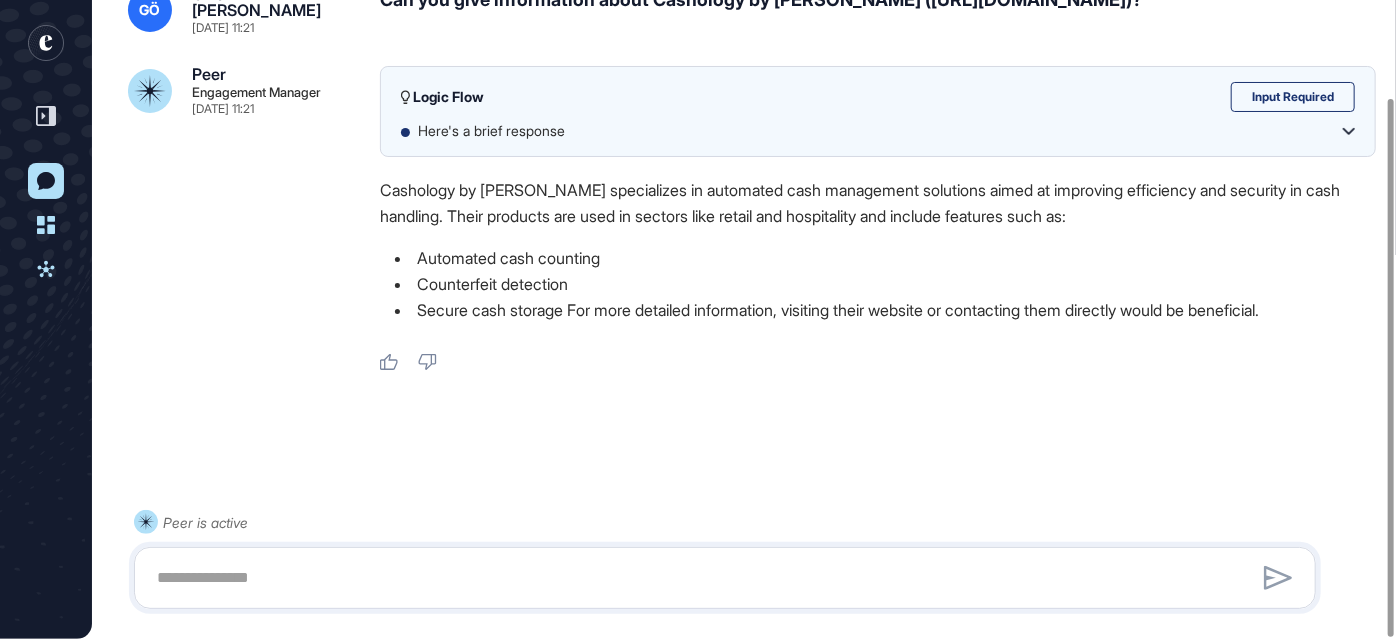 click on "Cashology by [PERSON_NAME] specializes in automated cash management solutions aimed at improving efficiency and security in cash handling. Their products are used in sectors like retail and hospitality and include features such as:" at bounding box center (878, 203) 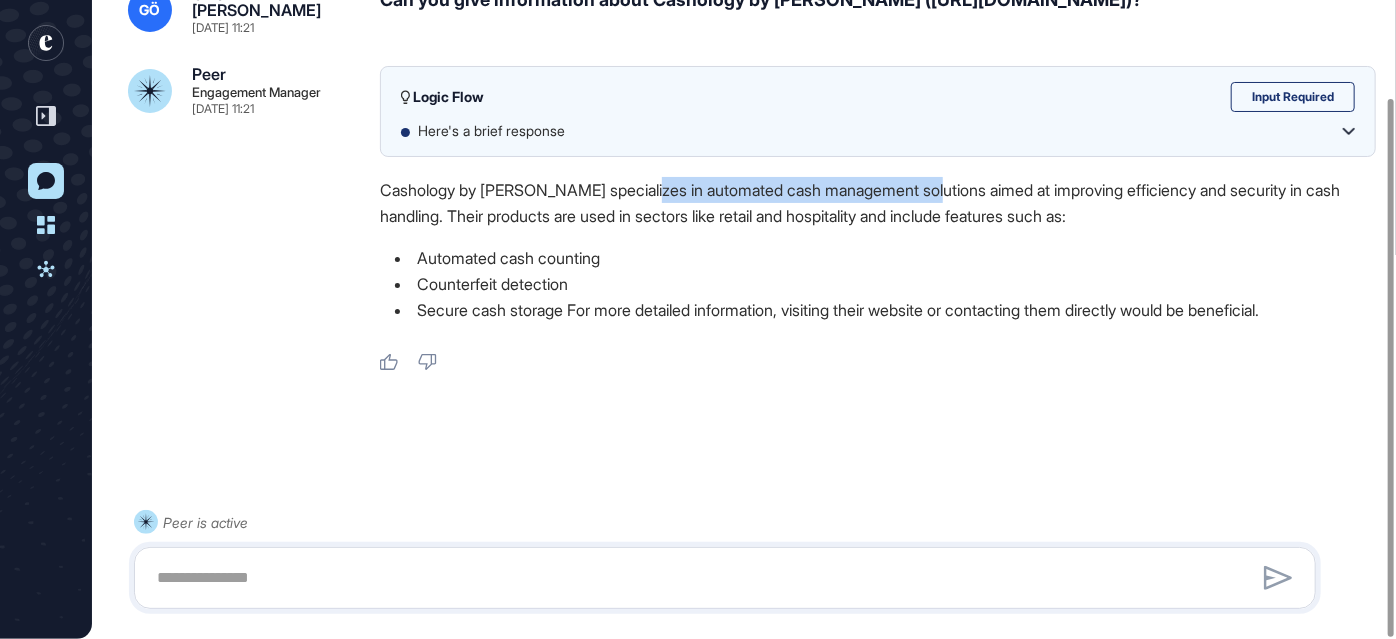 drag, startPoint x: 952, startPoint y: 188, endPoint x: 658, endPoint y: 188, distance: 294 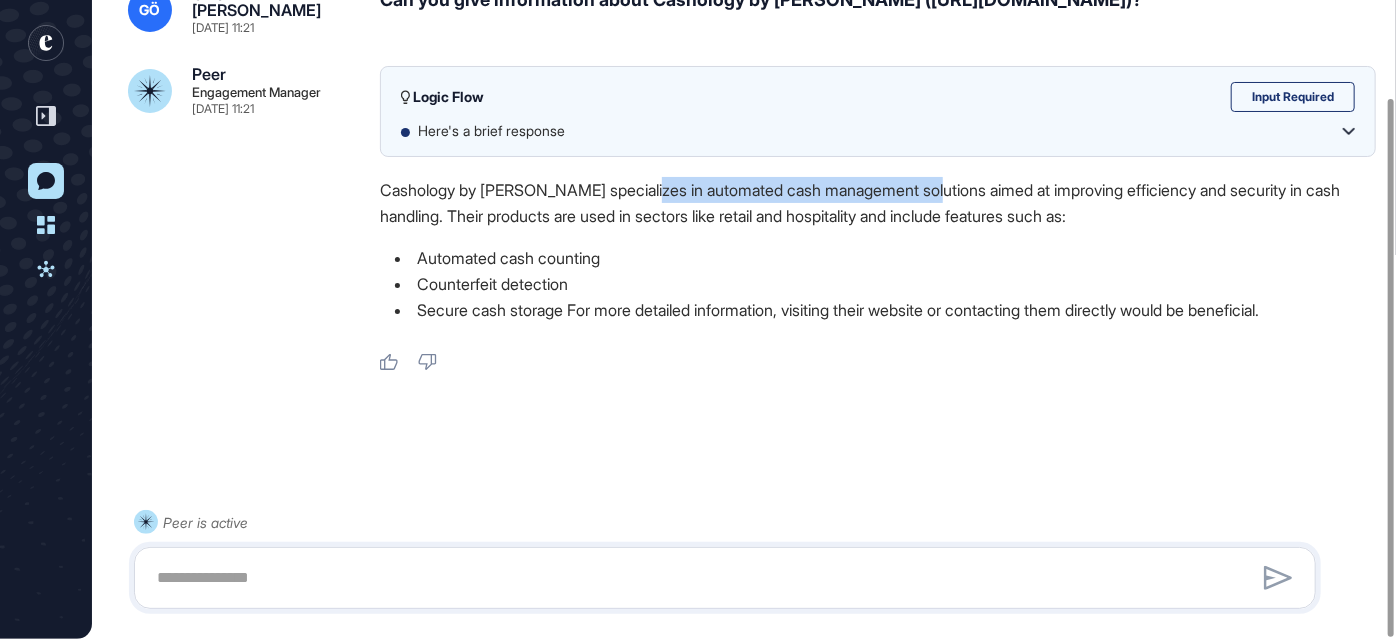 click on "Cashology by [PERSON_NAME] specializes in automated cash management solutions aimed at improving efficiency and security in cash handling. Their products are used in sectors like retail and hospitality and include features such as:" at bounding box center (878, 203) 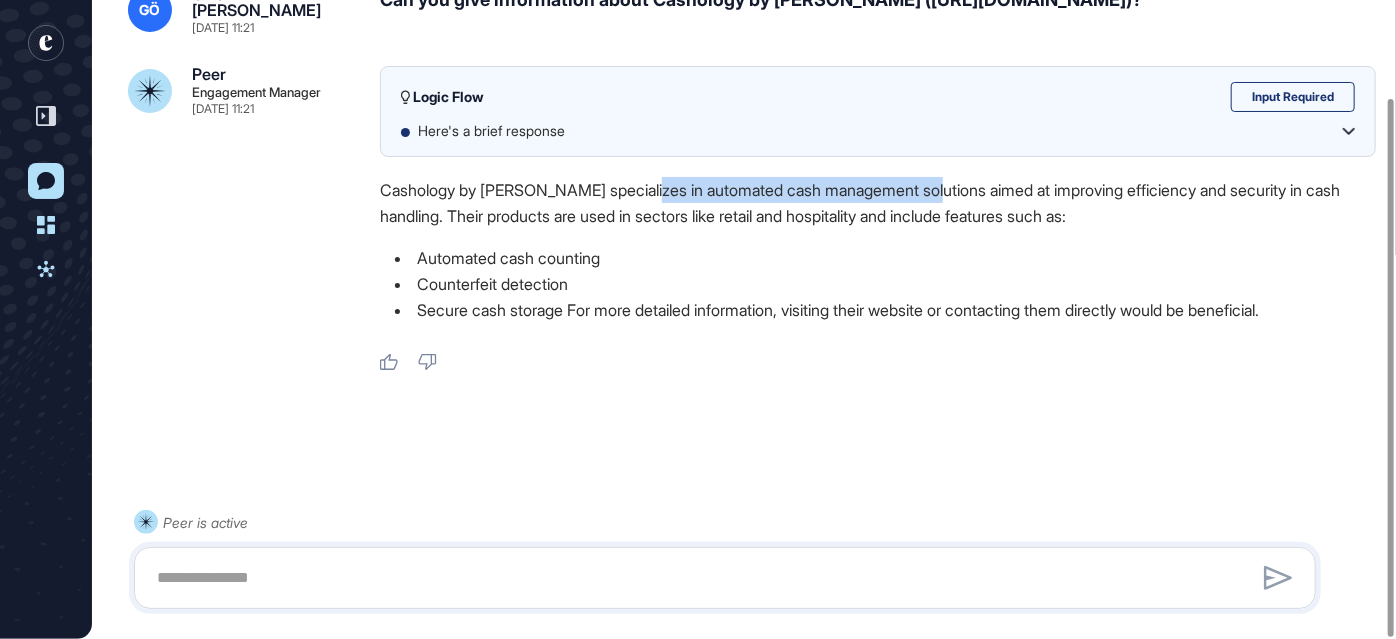 copy on "automated cash management solutions" 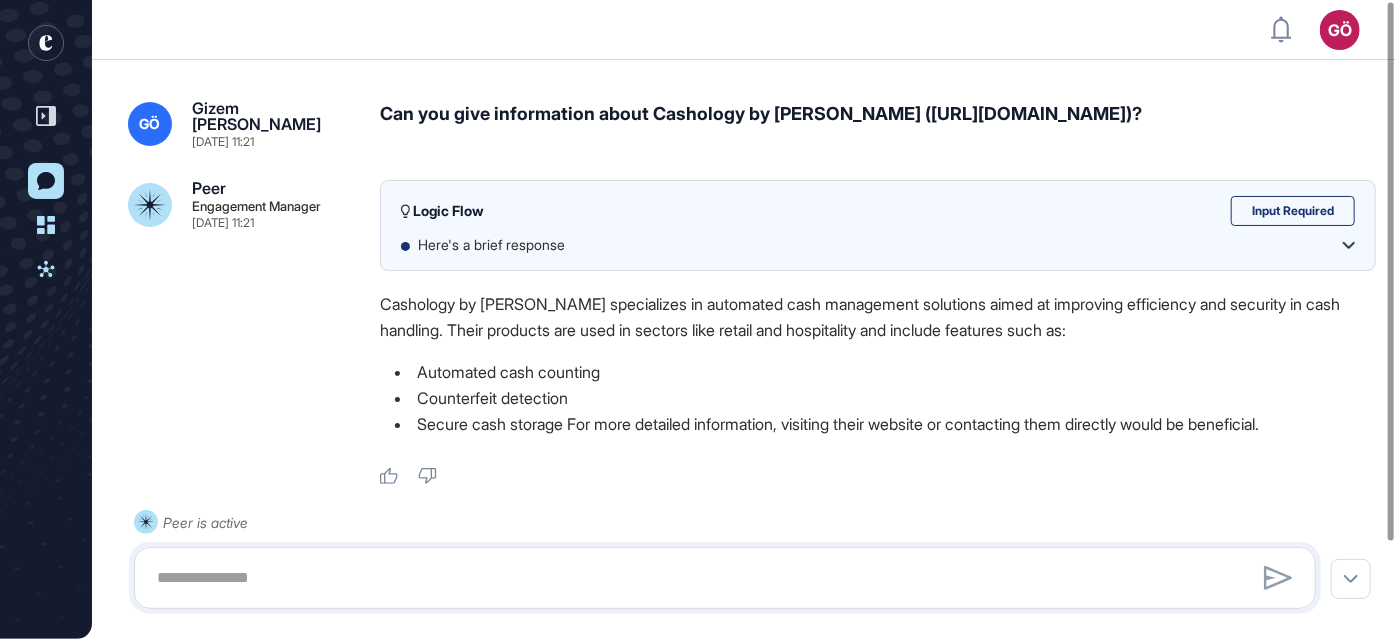 click 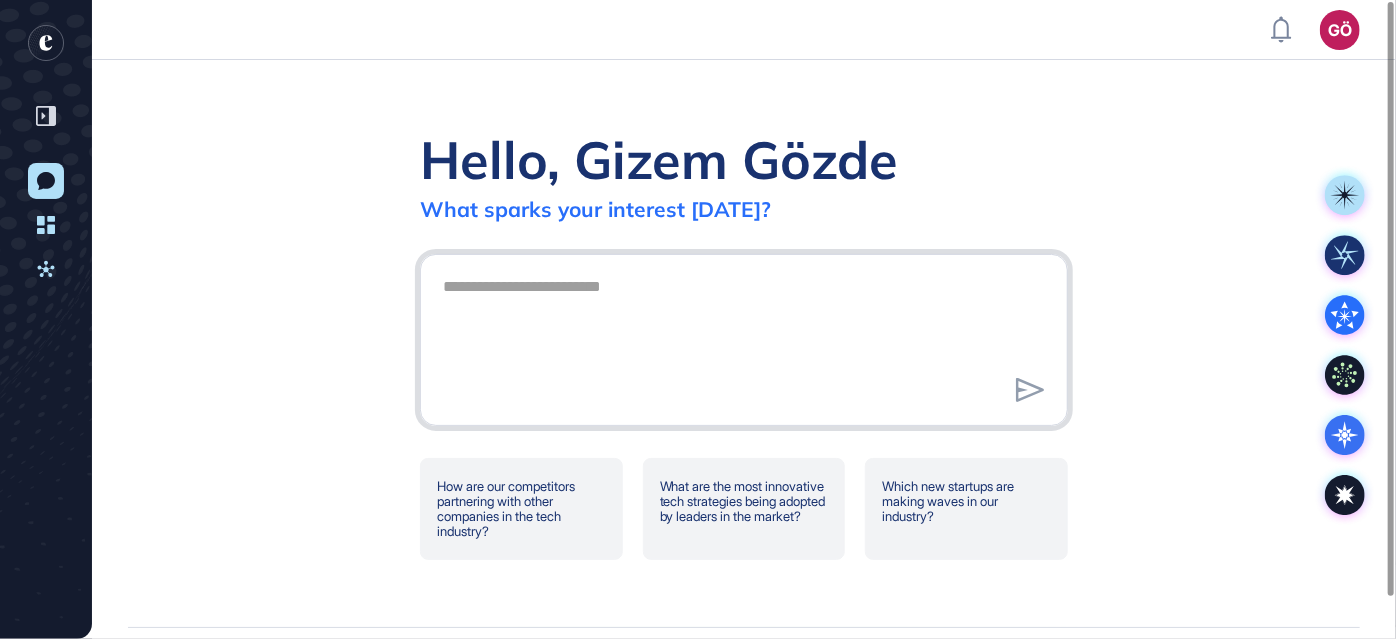 click at bounding box center (744, 337) 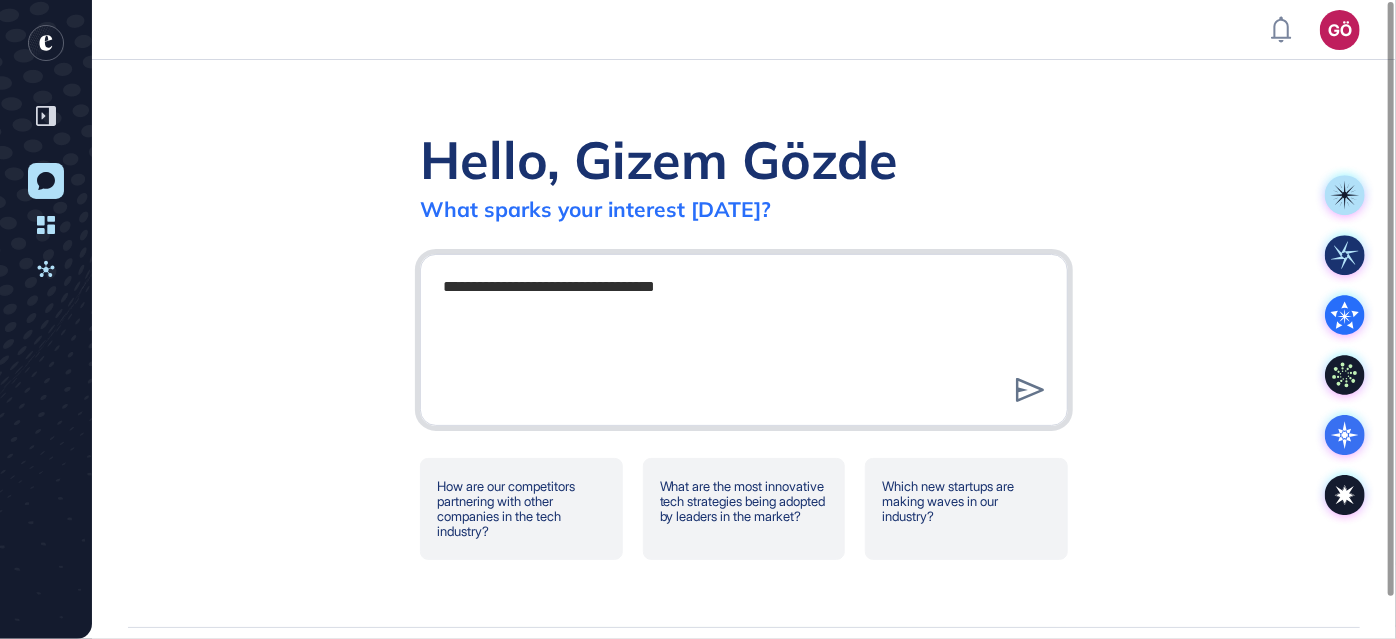 click on "**********" at bounding box center [744, 337] 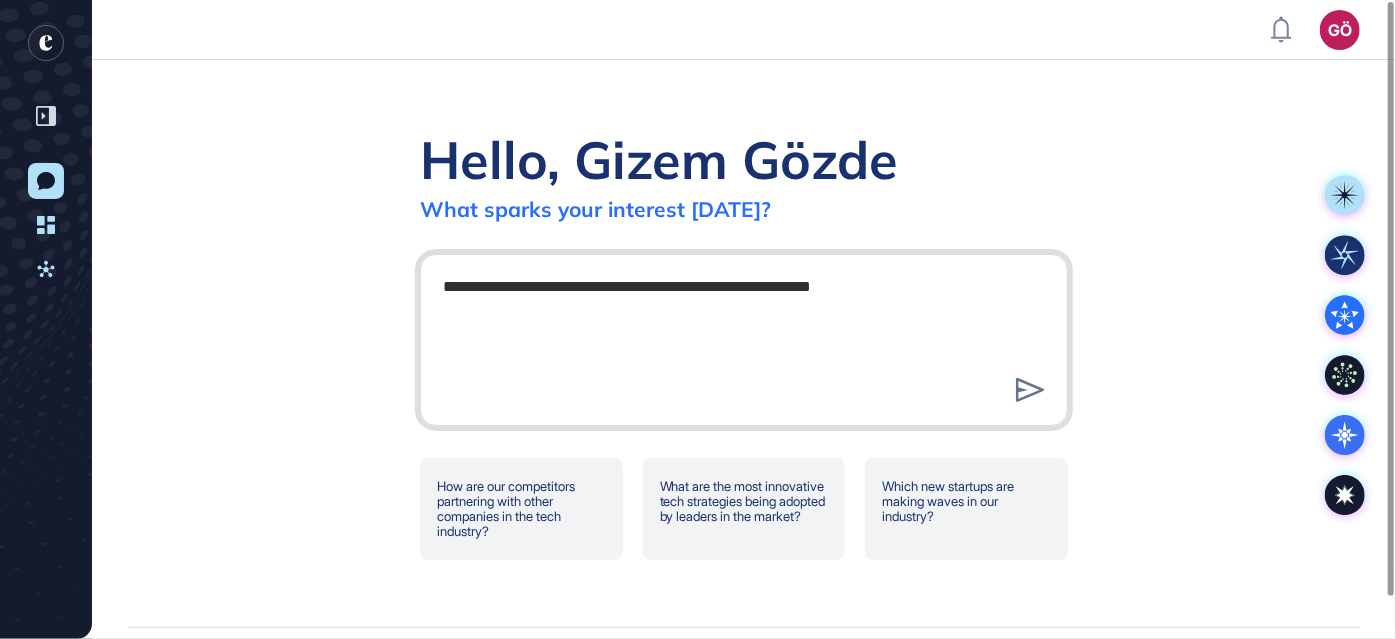 type on "**********" 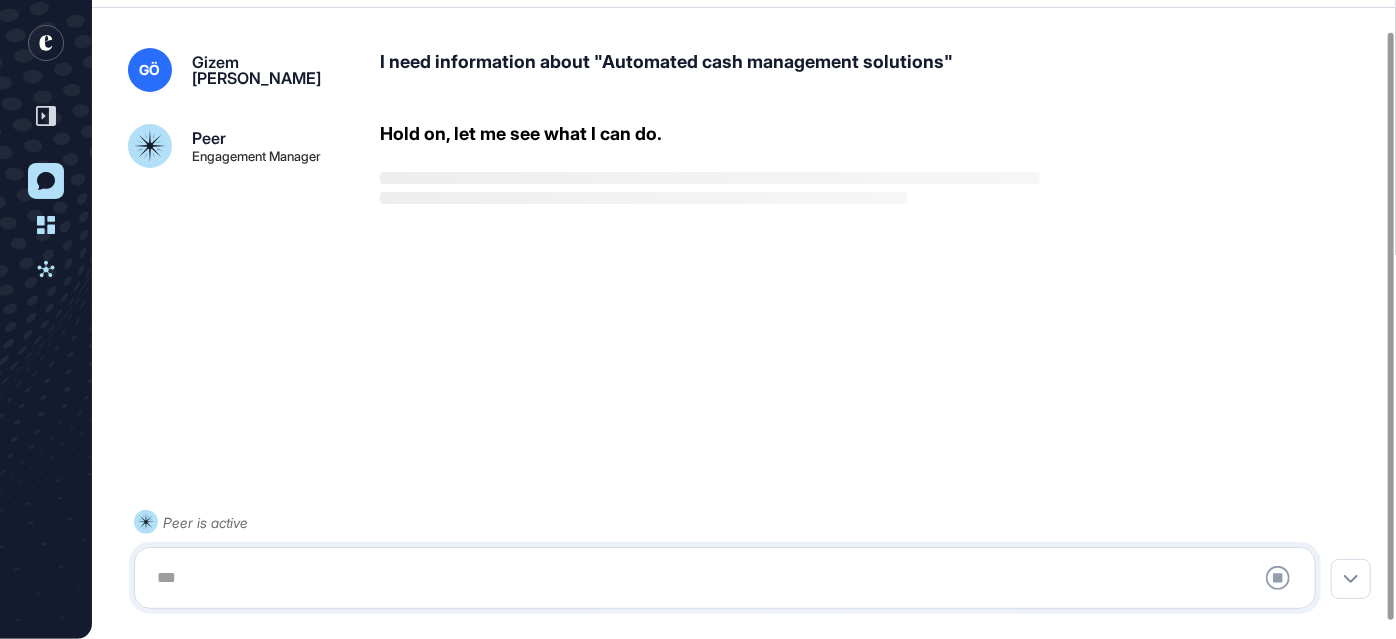 scroll, scrollTop: 52, scrollLeft: 0, axis: vertical 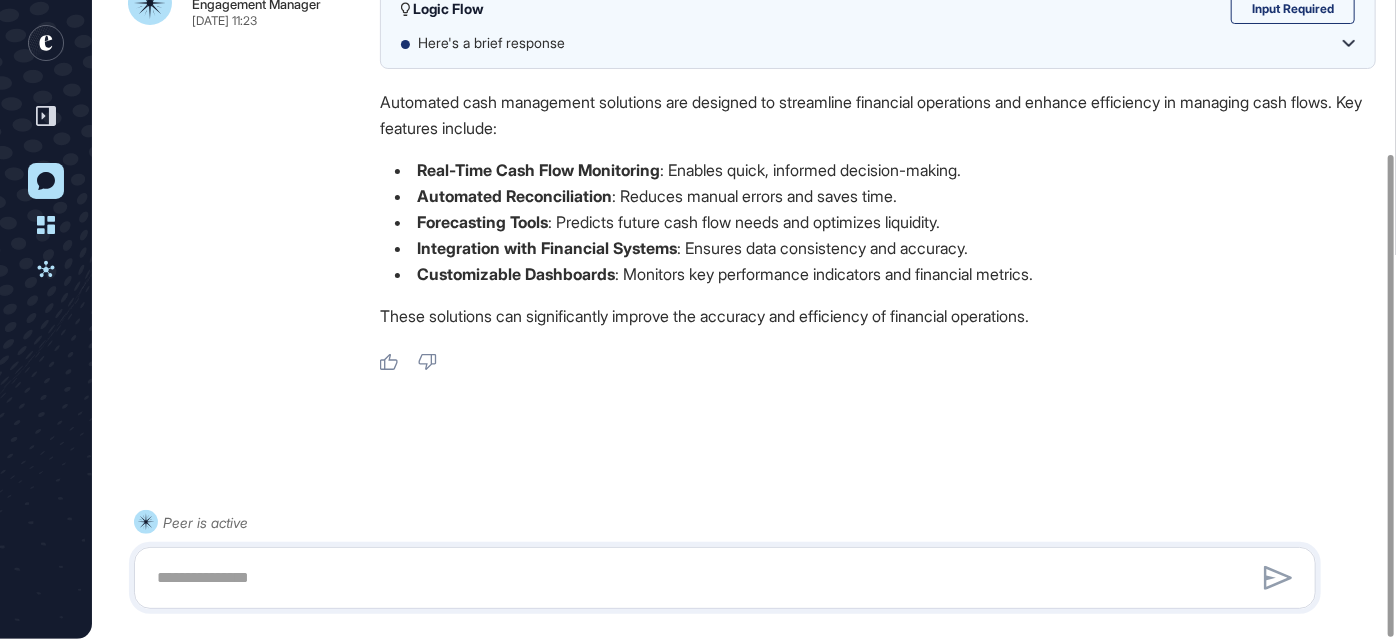 click 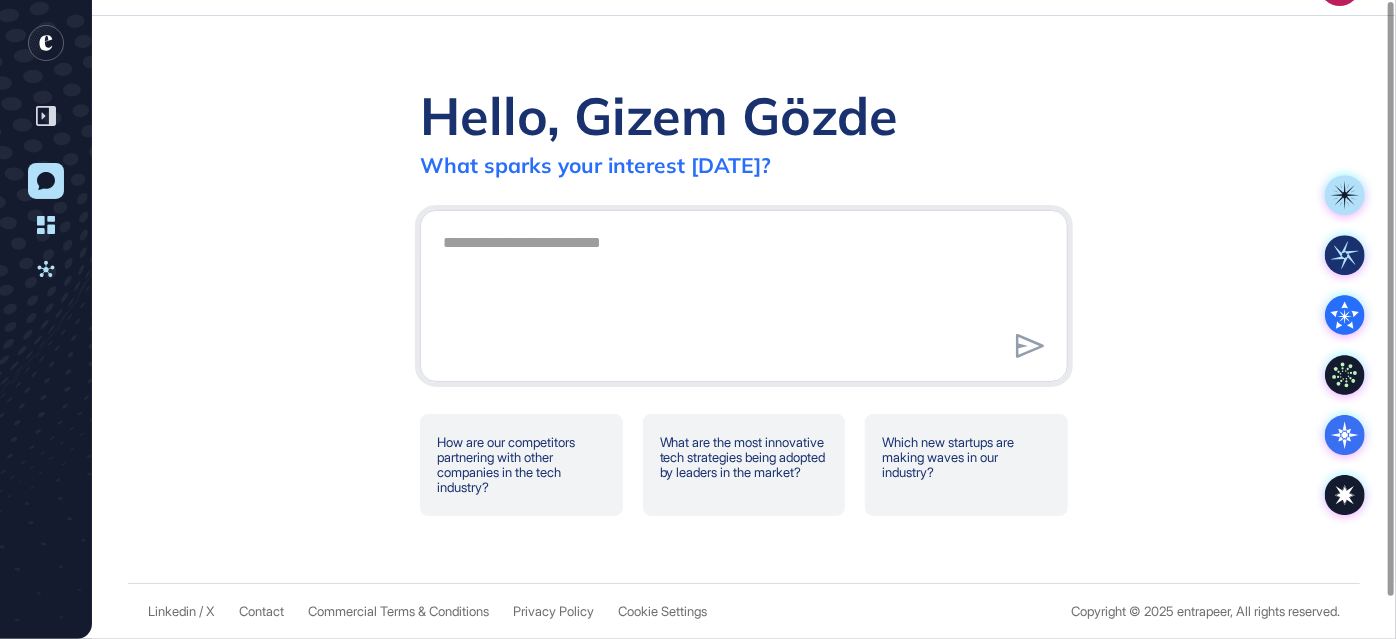 scroll, scrollTop: 0, scrollLeft: 0, axis: both 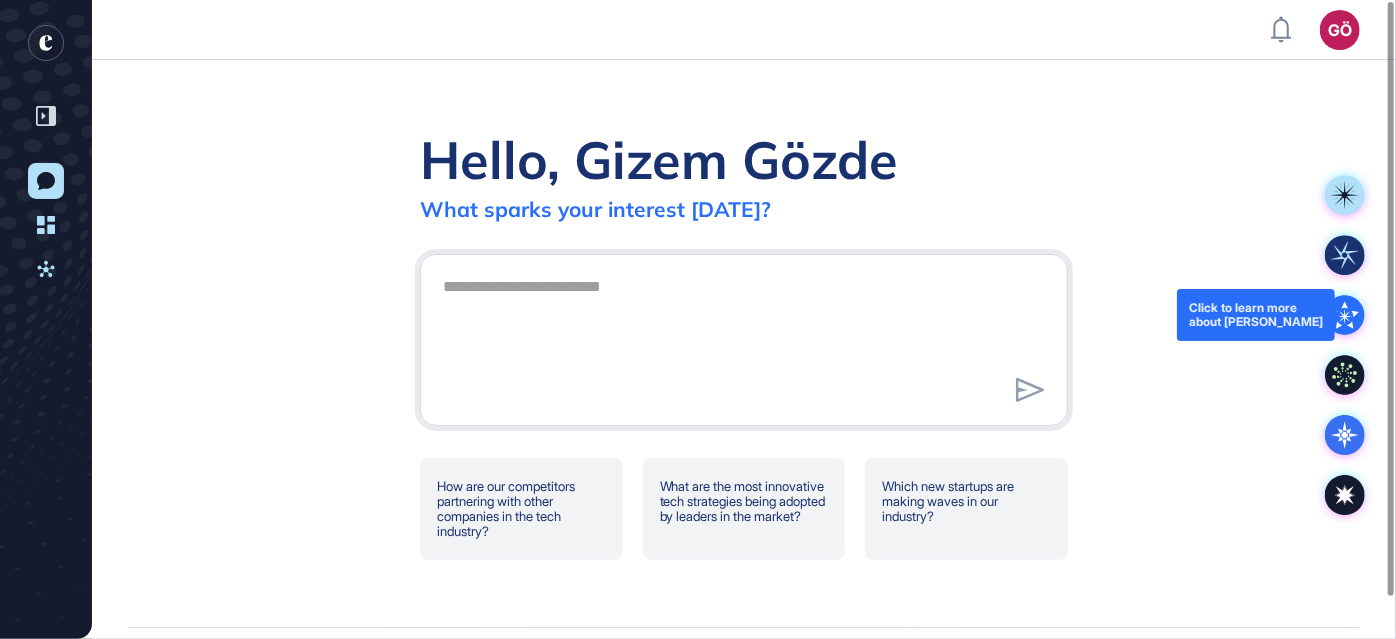 click 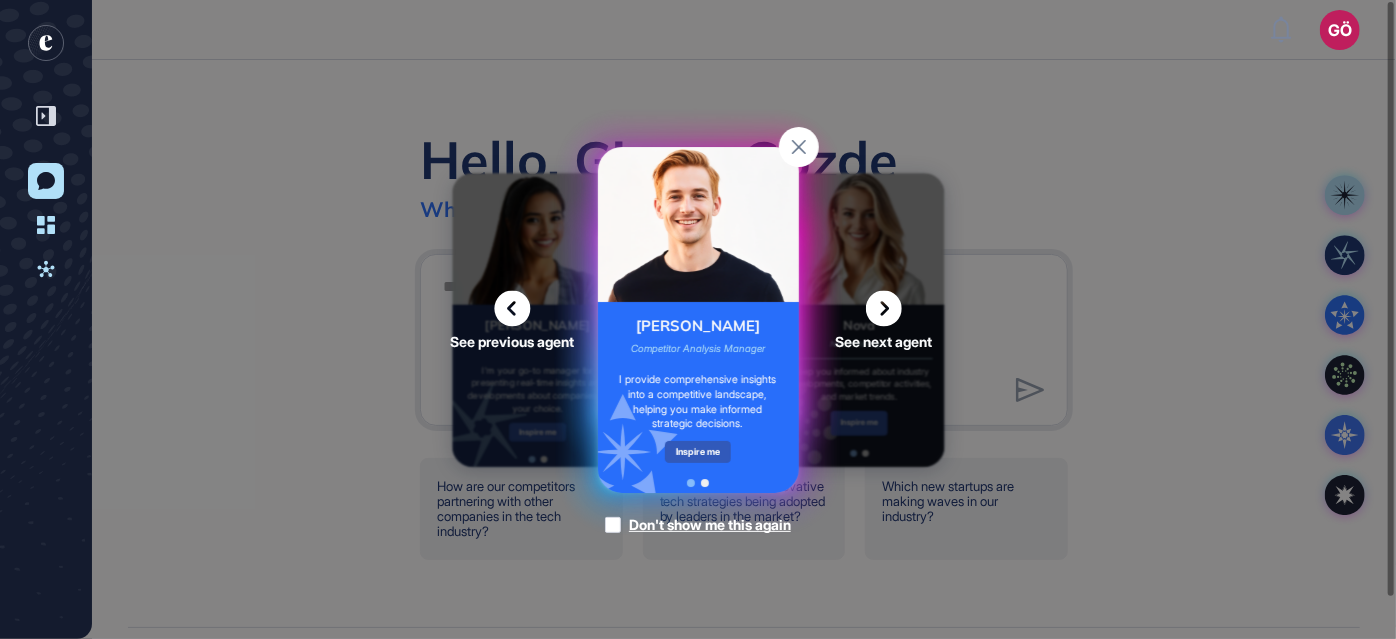 click 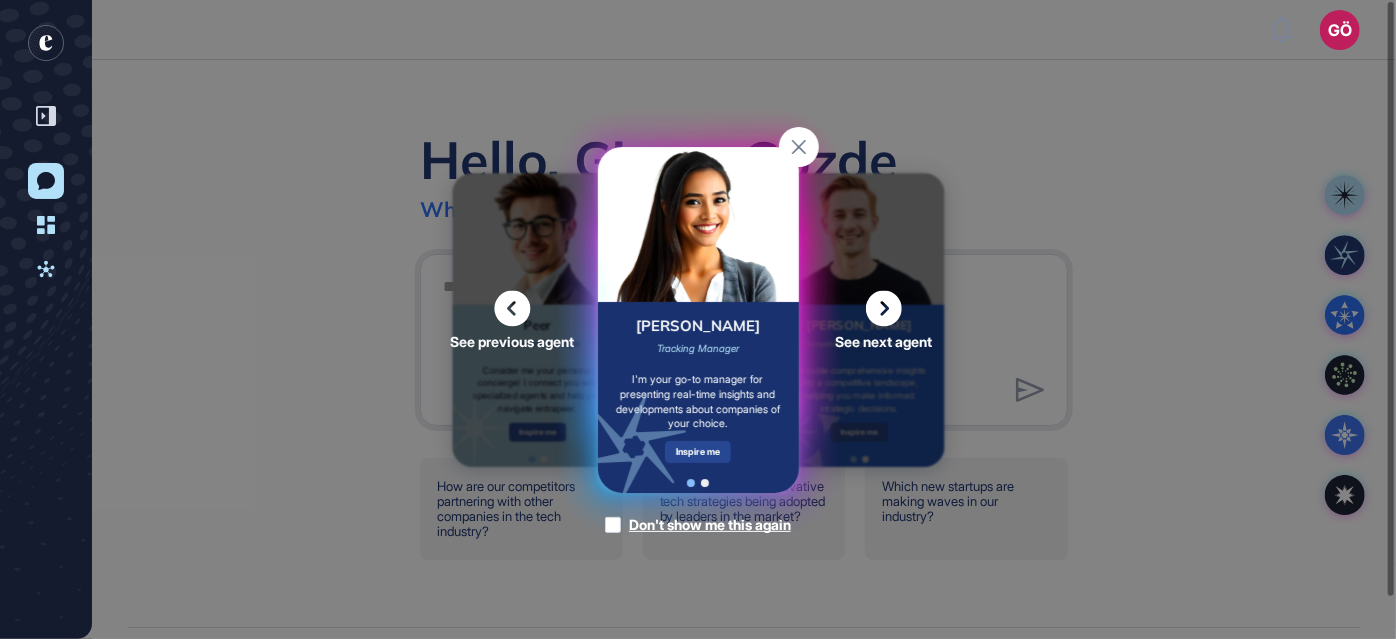click on "Inspire me" at bounding box center (698, 452) 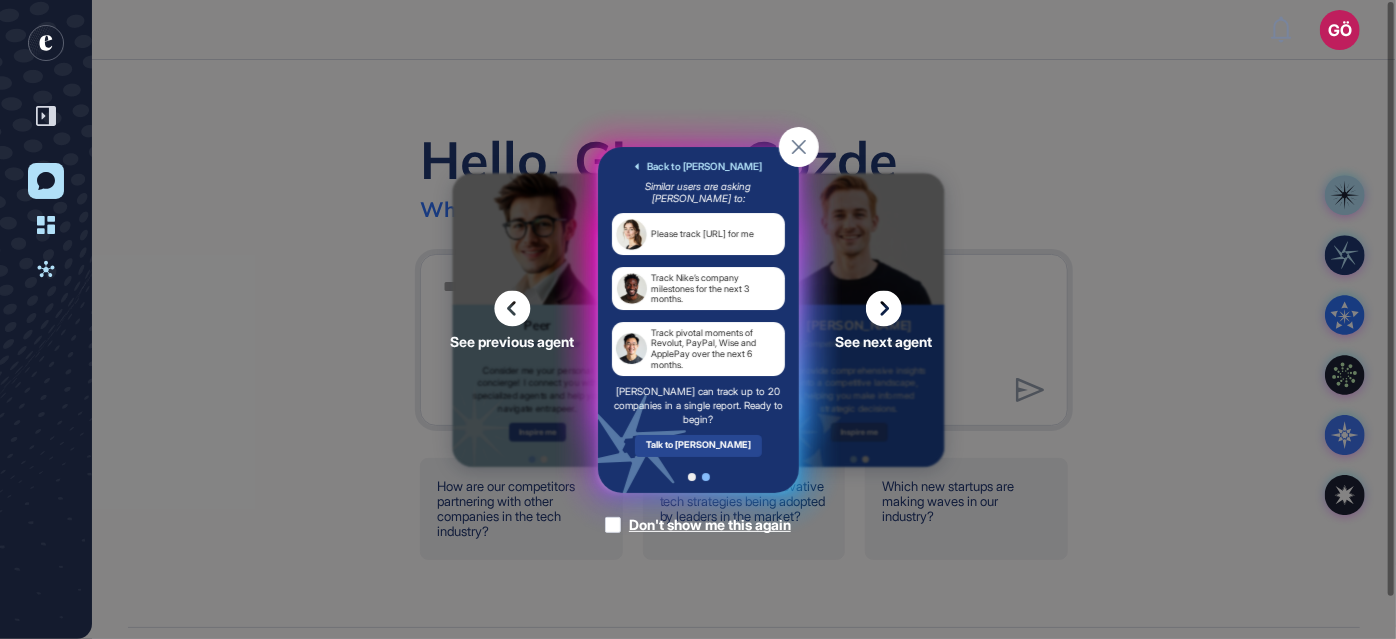 click on "Talk to [PERSON_NAME]" at bounding box center (698, 445) 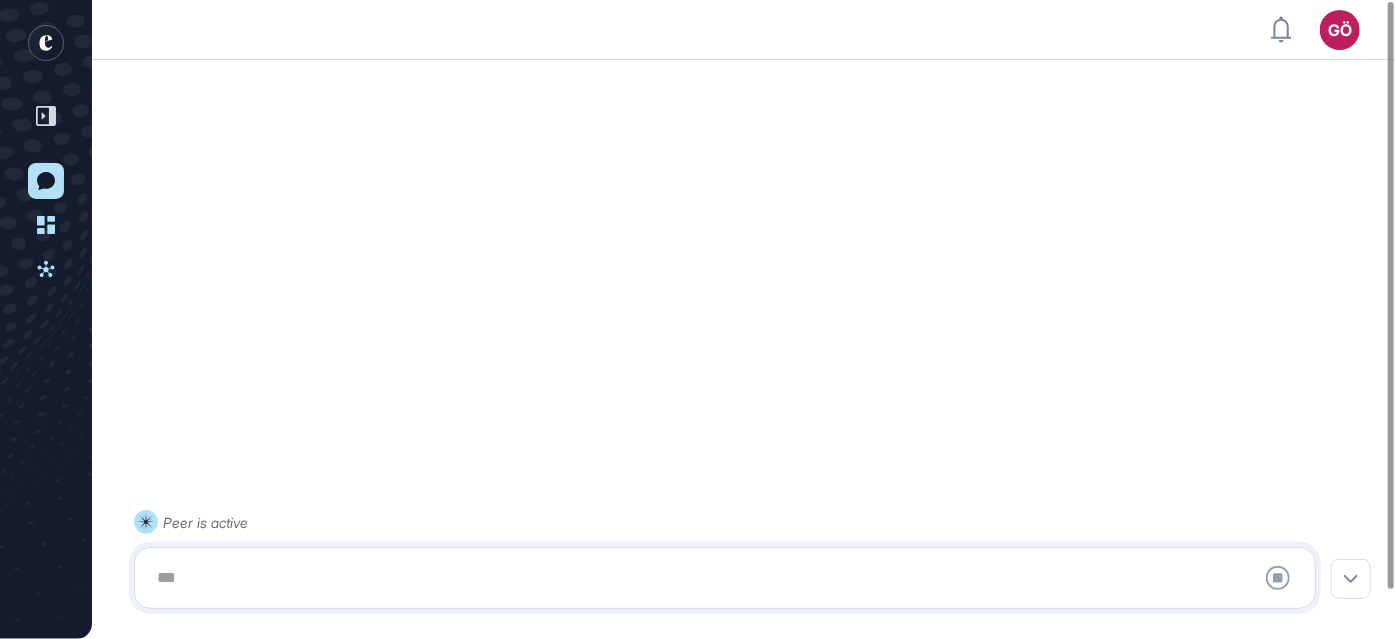 click at bounding box center [725, 578] 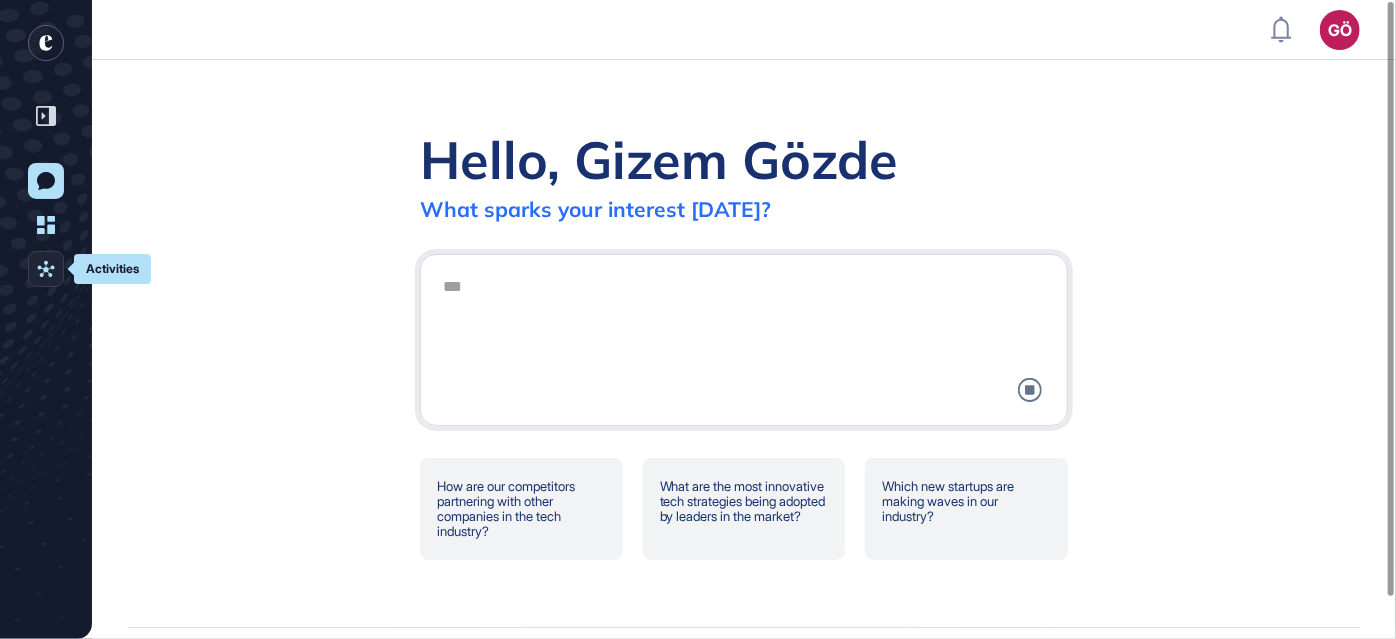 click 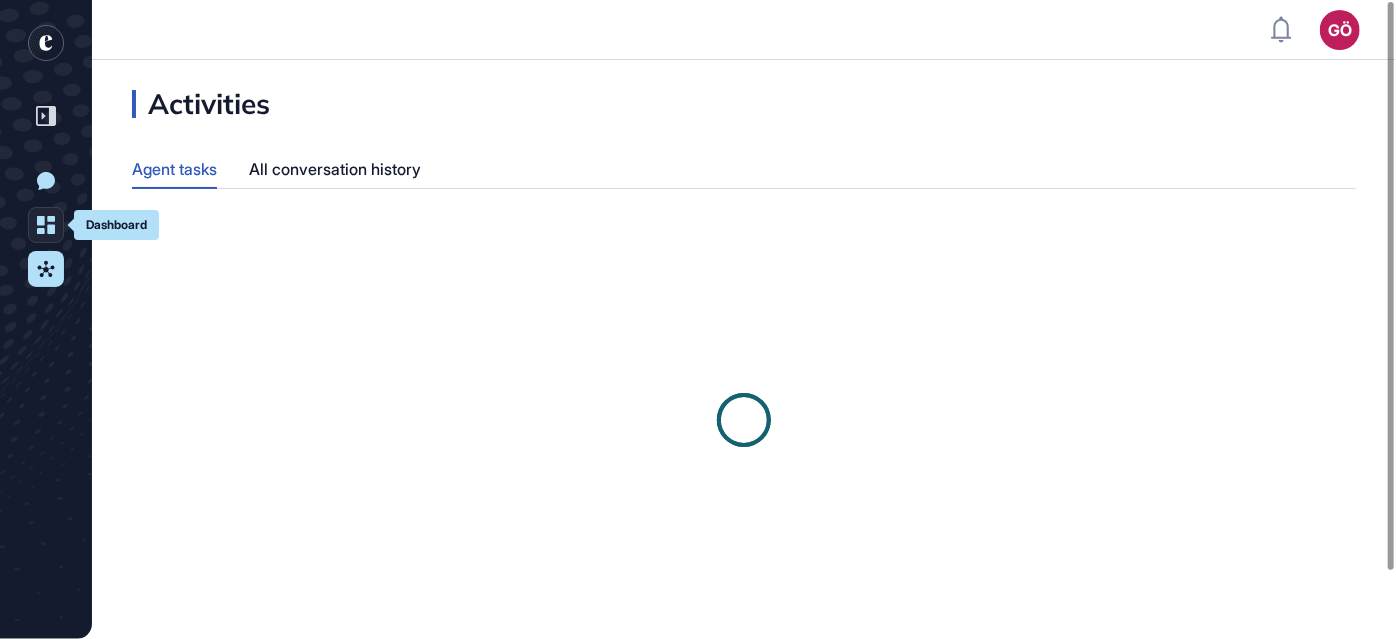 click 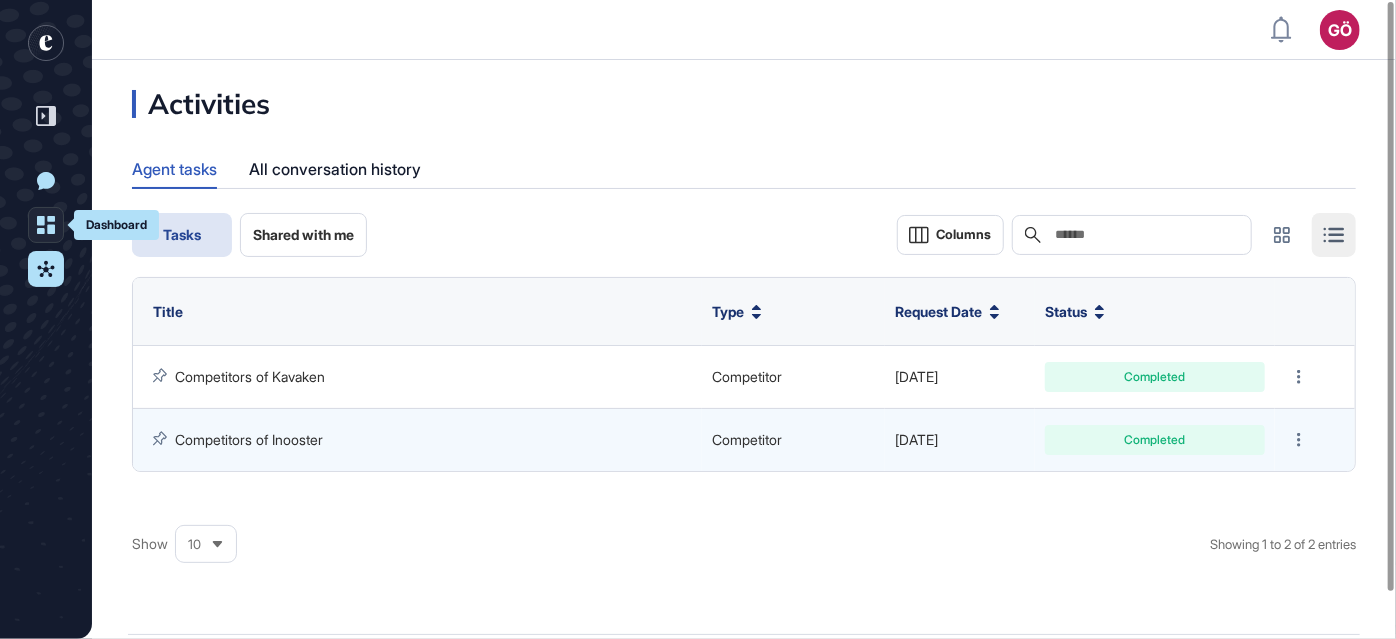 click 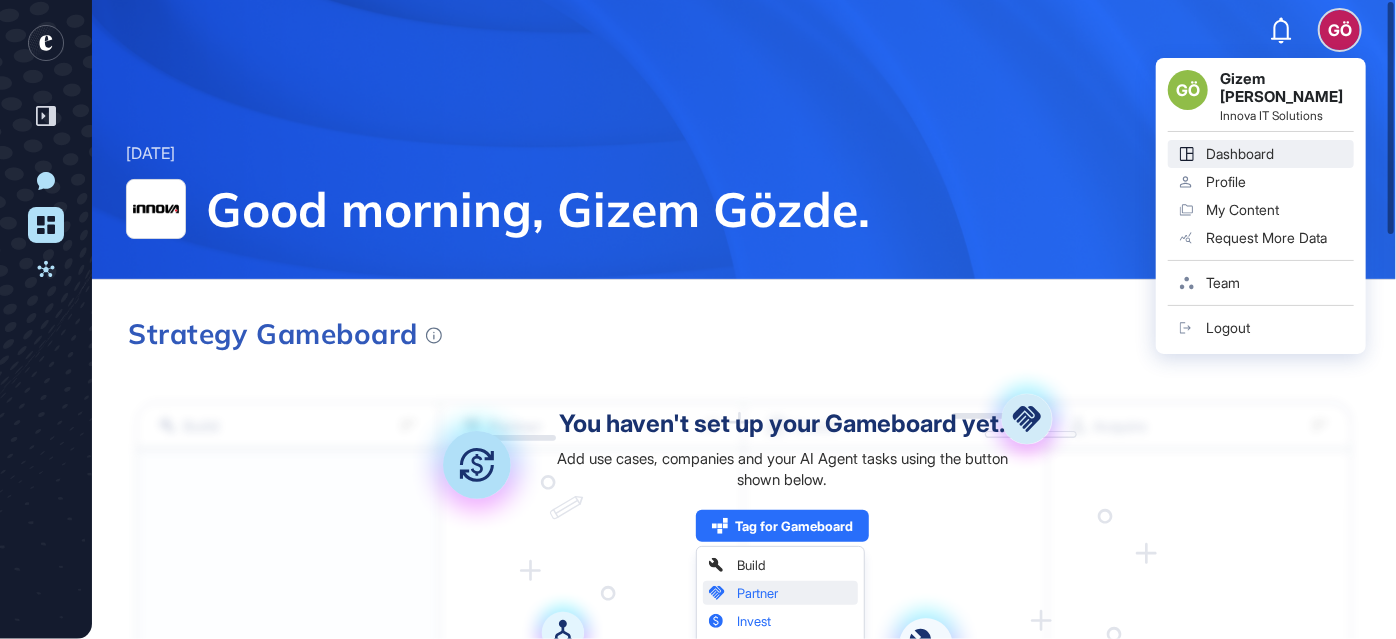 click 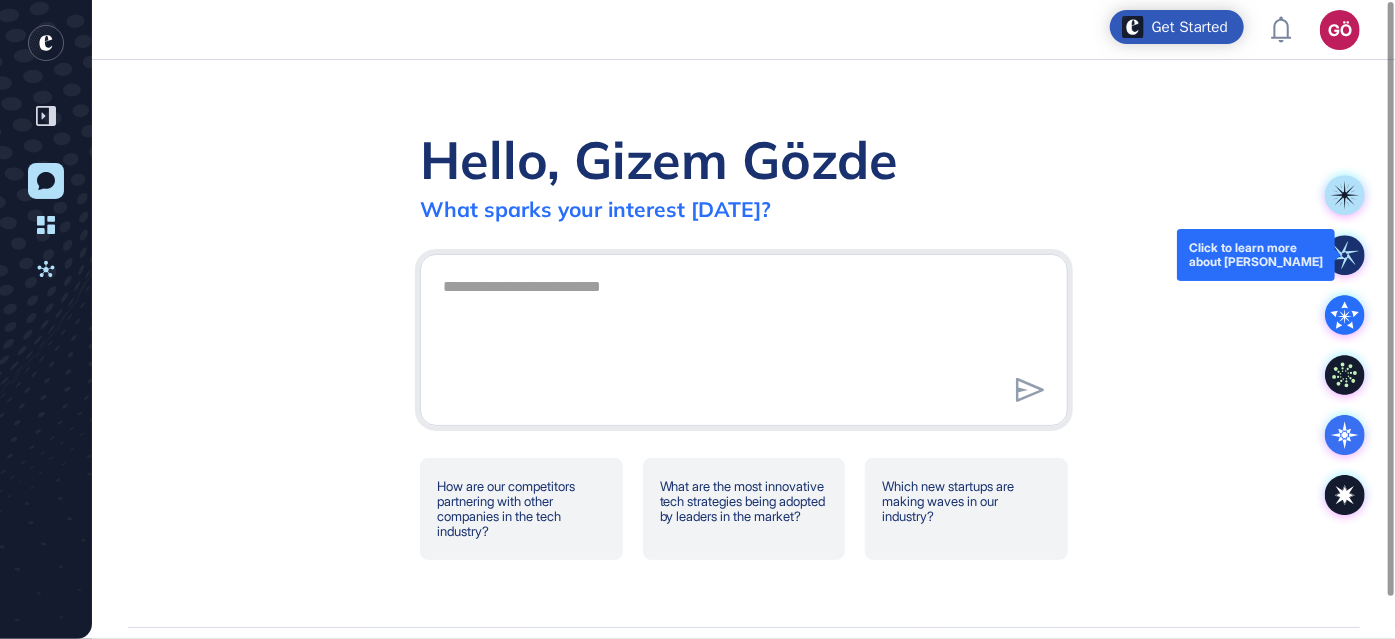 click 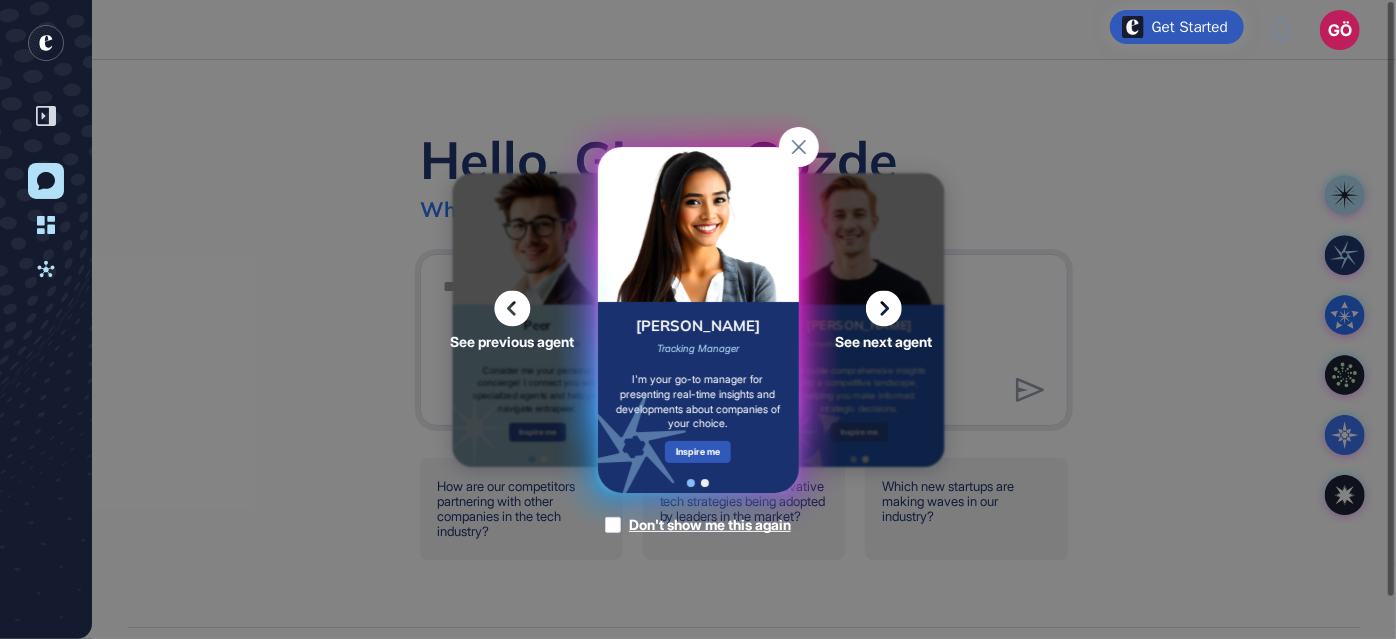click on "See previous agent See next agent Peer Engagement Manager Consider me your personal concierge! I connect you with specialized agents and help you navigate entrapeer. Inspire me Back to Peer Similar users are asking Peer to: Tell me what I can do on Entrapeer. Provide me use cases & research reports on food and agricultural tech. Please explain the concept of sustainability in retail industry. [PERSON_NAME] helps you answer quick questions, browse use cases and published research reports. Ready to begin? Talk to [PERSON_NAME] Tracking Manager I'm your go-to manager for presenting real-time insights and developments about companies of your choice. Inspire me Back to [PERSON_NAME] Similar users are asking [PERSON_NAME] to: Please track [URL] for me Track Nike’s company milestones for the next 3 months. Track pivotal moments of Revolut, PayPal, Wise and ApplePay over the next 6 months. [PERSON_NAME] can track up to 20 companies in a single report. Ready to begin? Talk to [PERSON_NAME] Competitor Analysis Manager Inspire me Back to [PERSON_NAME] Nova [PERSON_NAME]" 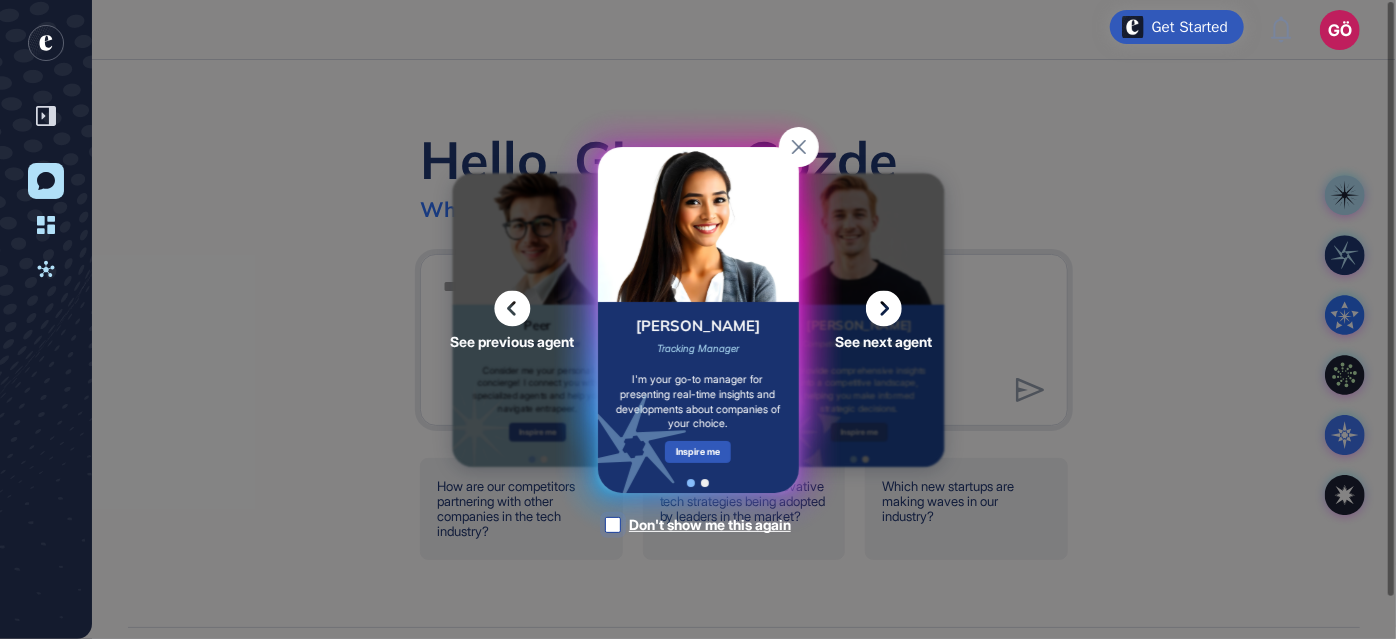 click at bounding box center (613, 525) 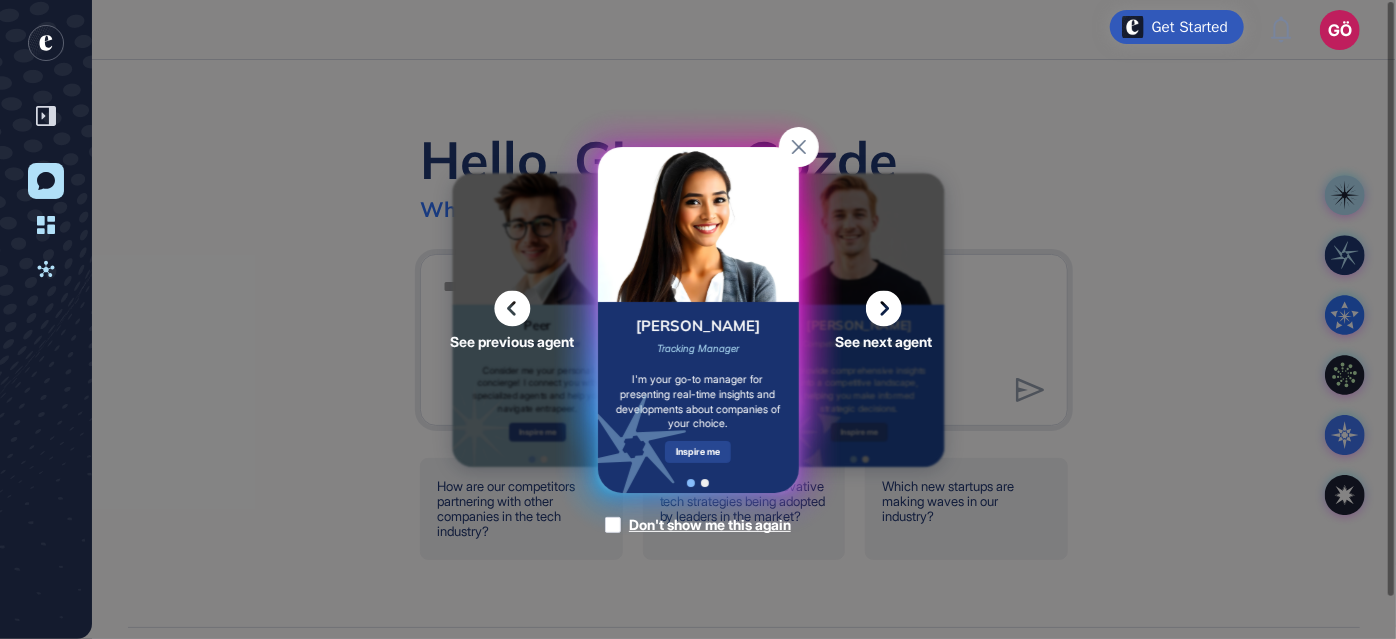 click on "Inspire me" at bounding box center [698, 452] 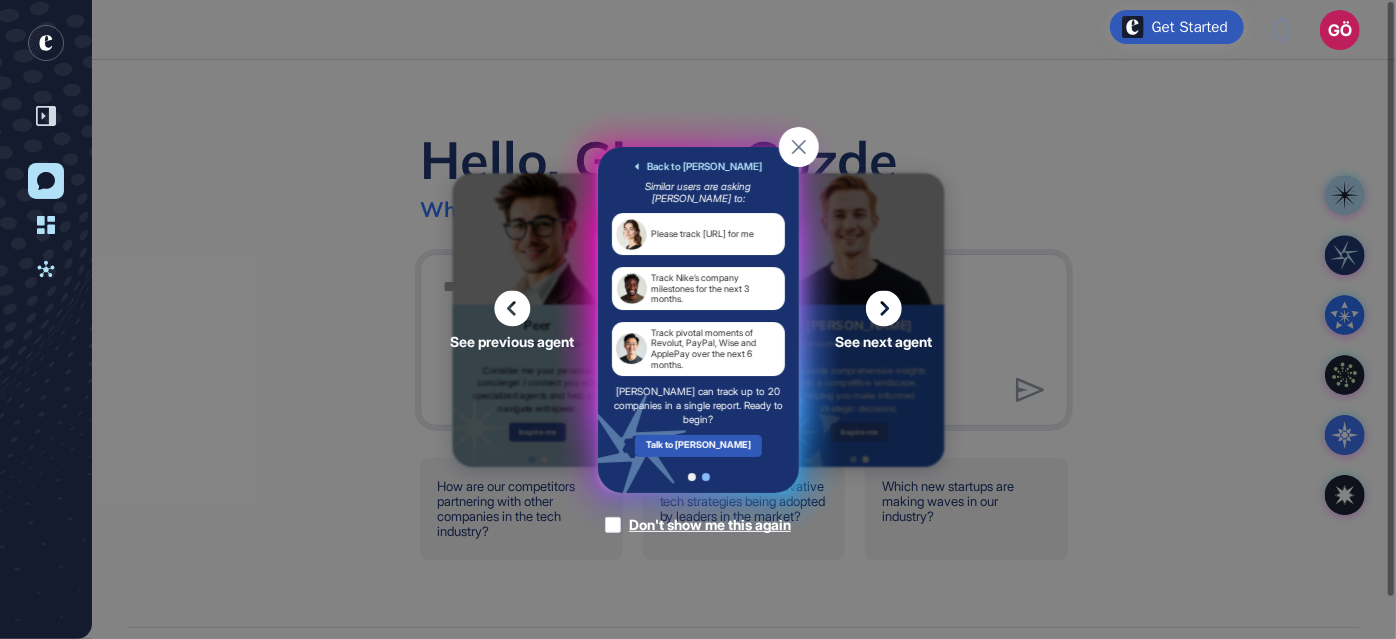 click on "Talk to [PERSON_NAME]" at bounding box center [698, 445] 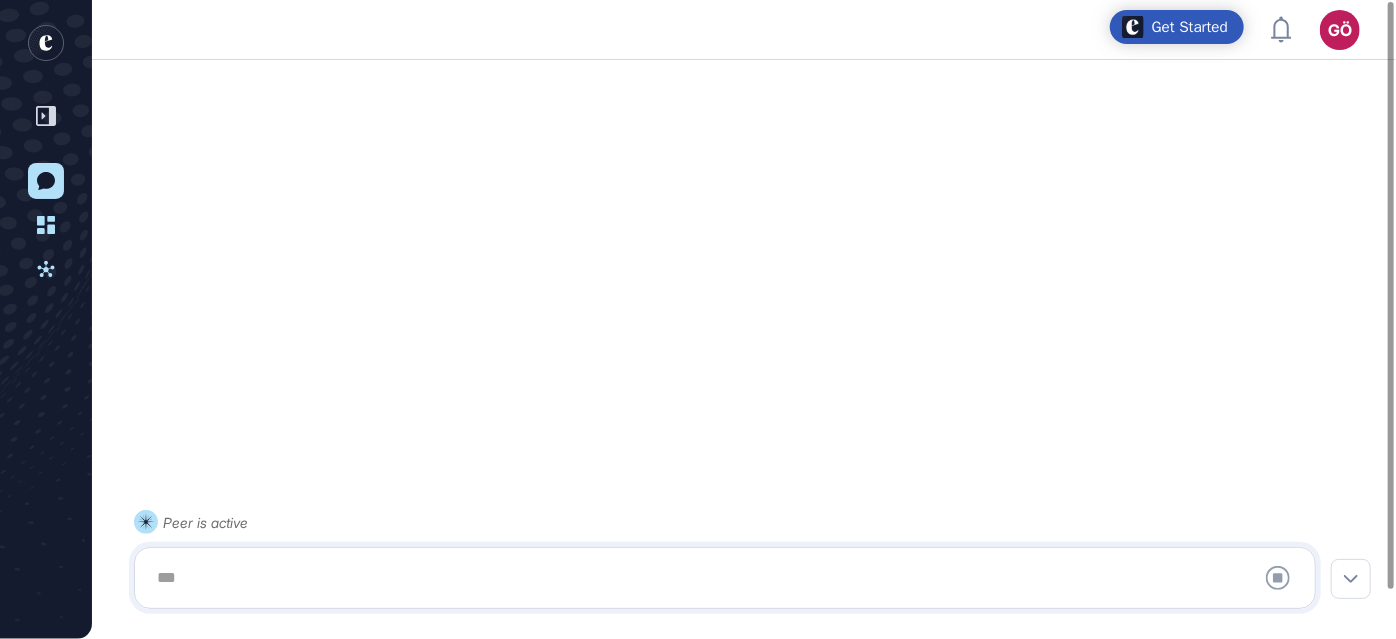 click at bounding box center (725, 578) 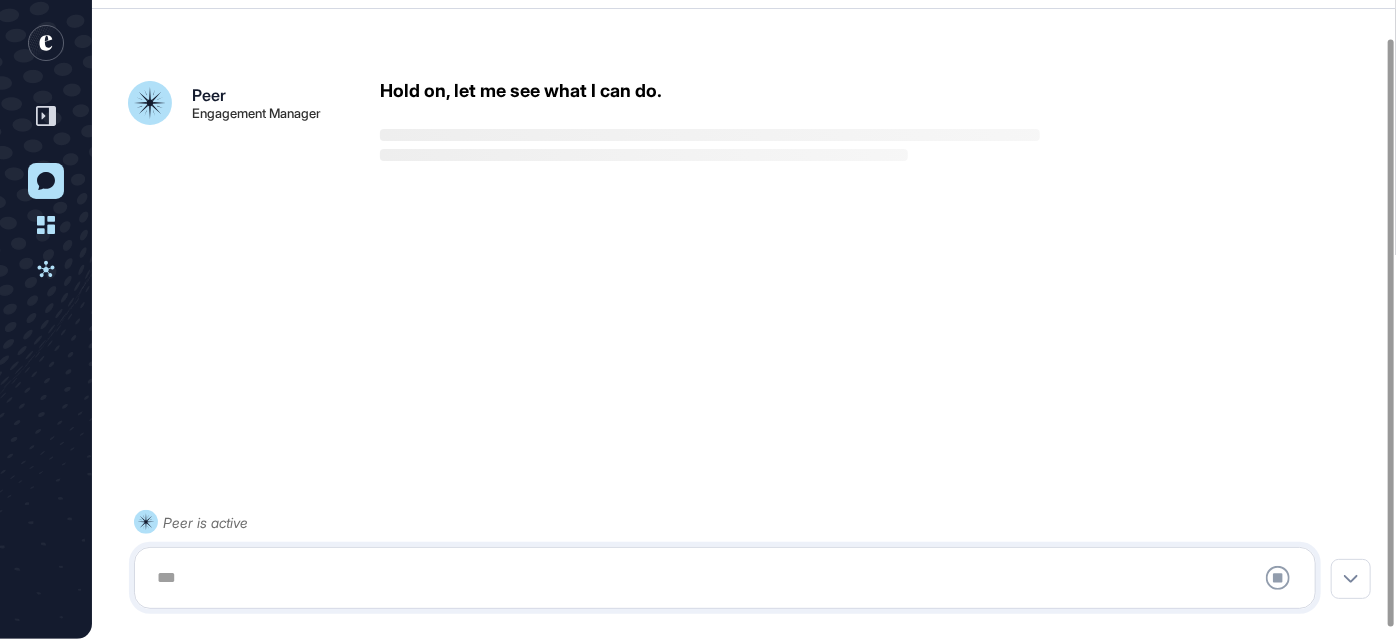 scroll, scrollTop: 52, scrollLeft: 0, axis: vertical 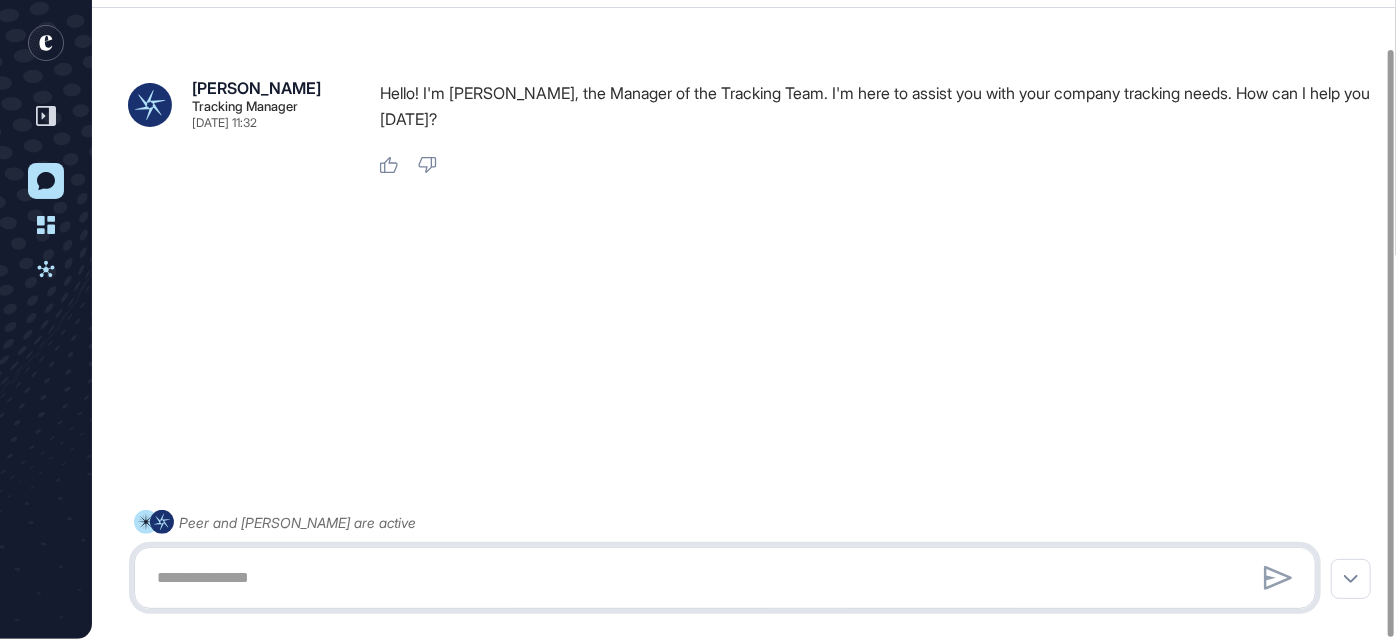 click at bounding box center (725, 578) 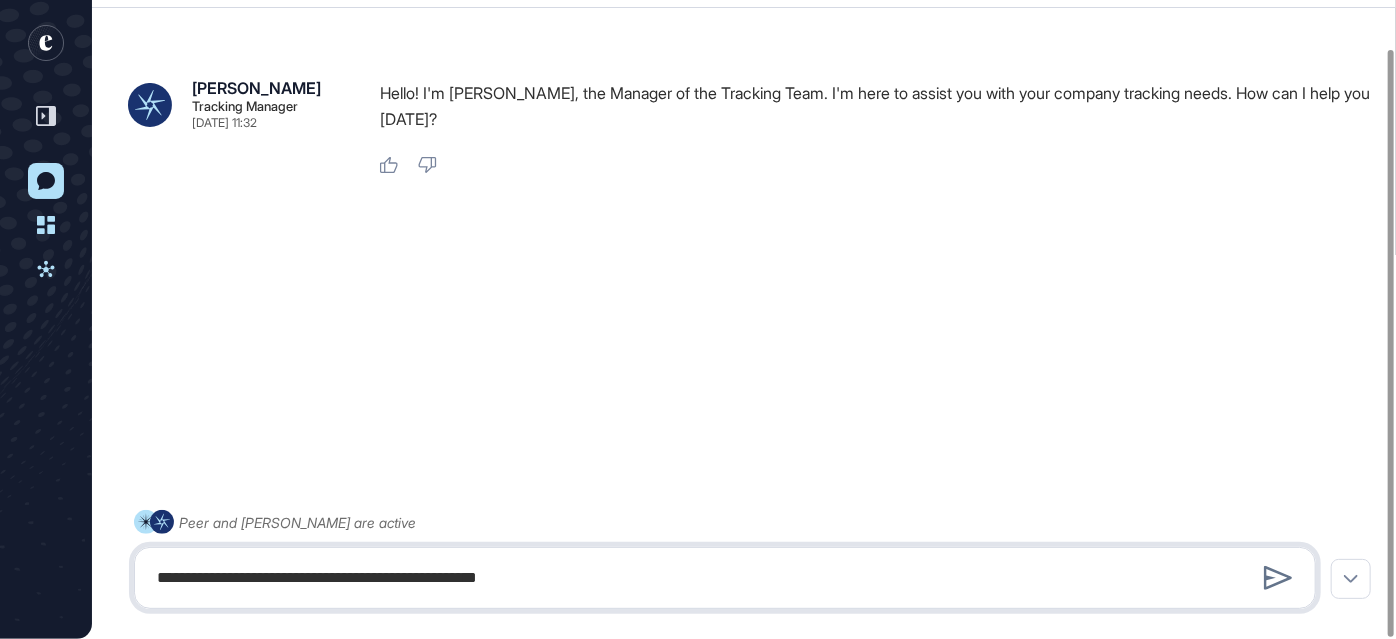 paste on "**********" 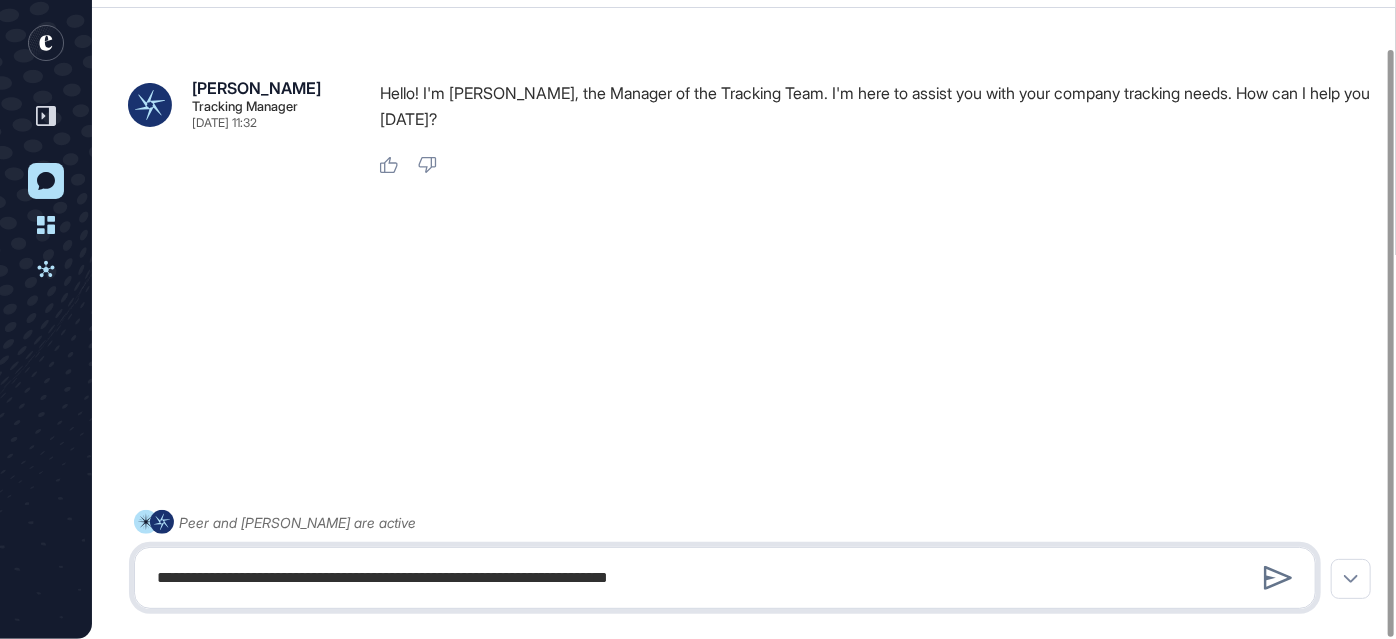 type on "**********" 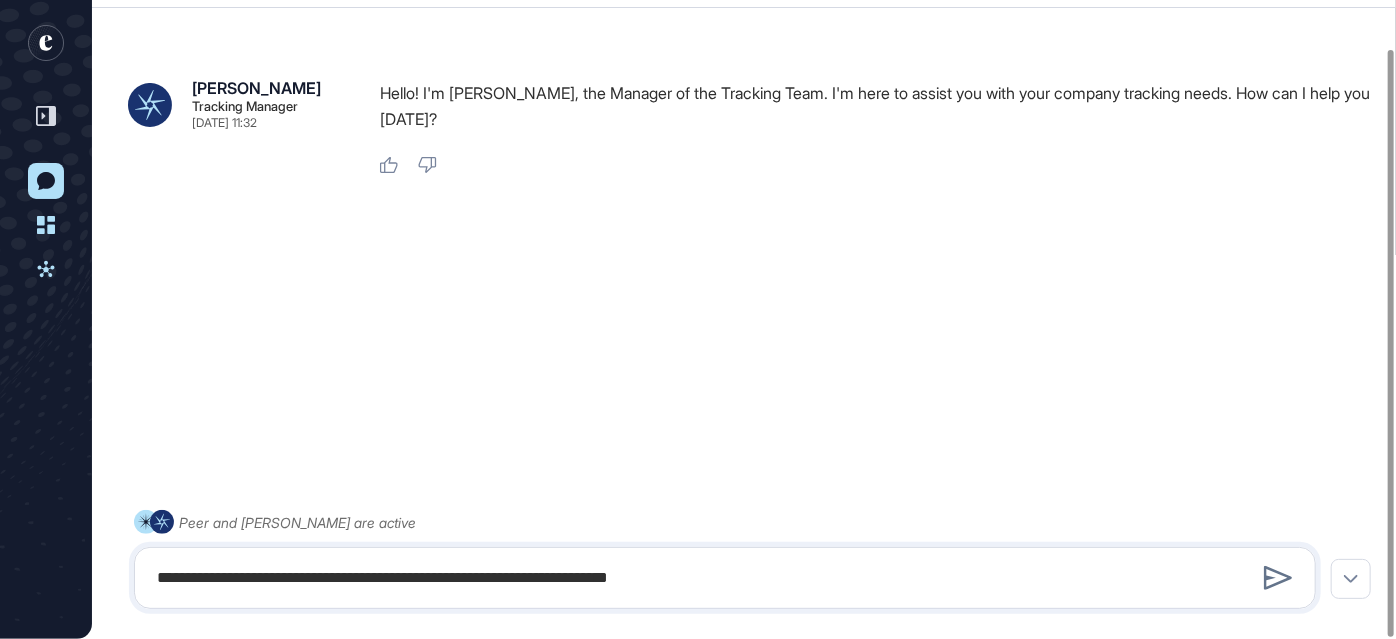 type 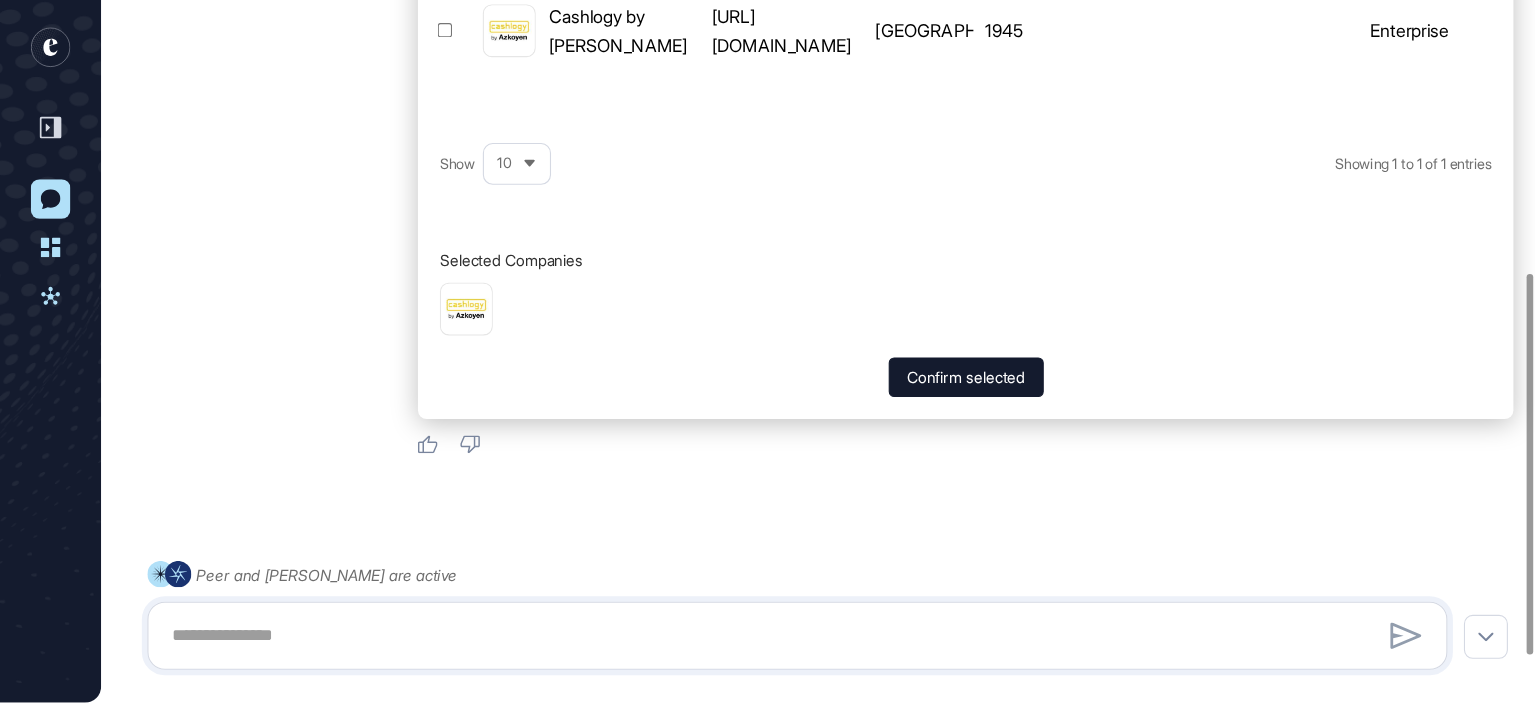 scroll, scrollTop: 352, scrollLeft: 0, axis: vertical 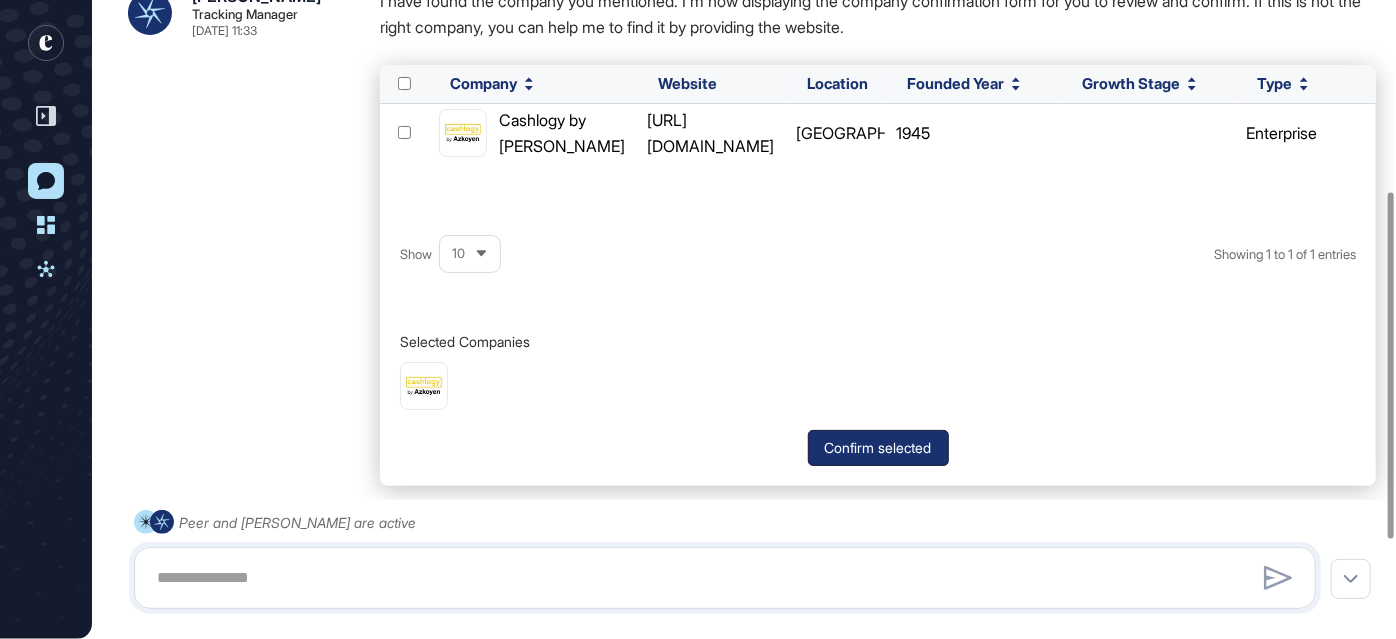 click on "Confirm selected" at bounding box center (878, 448) 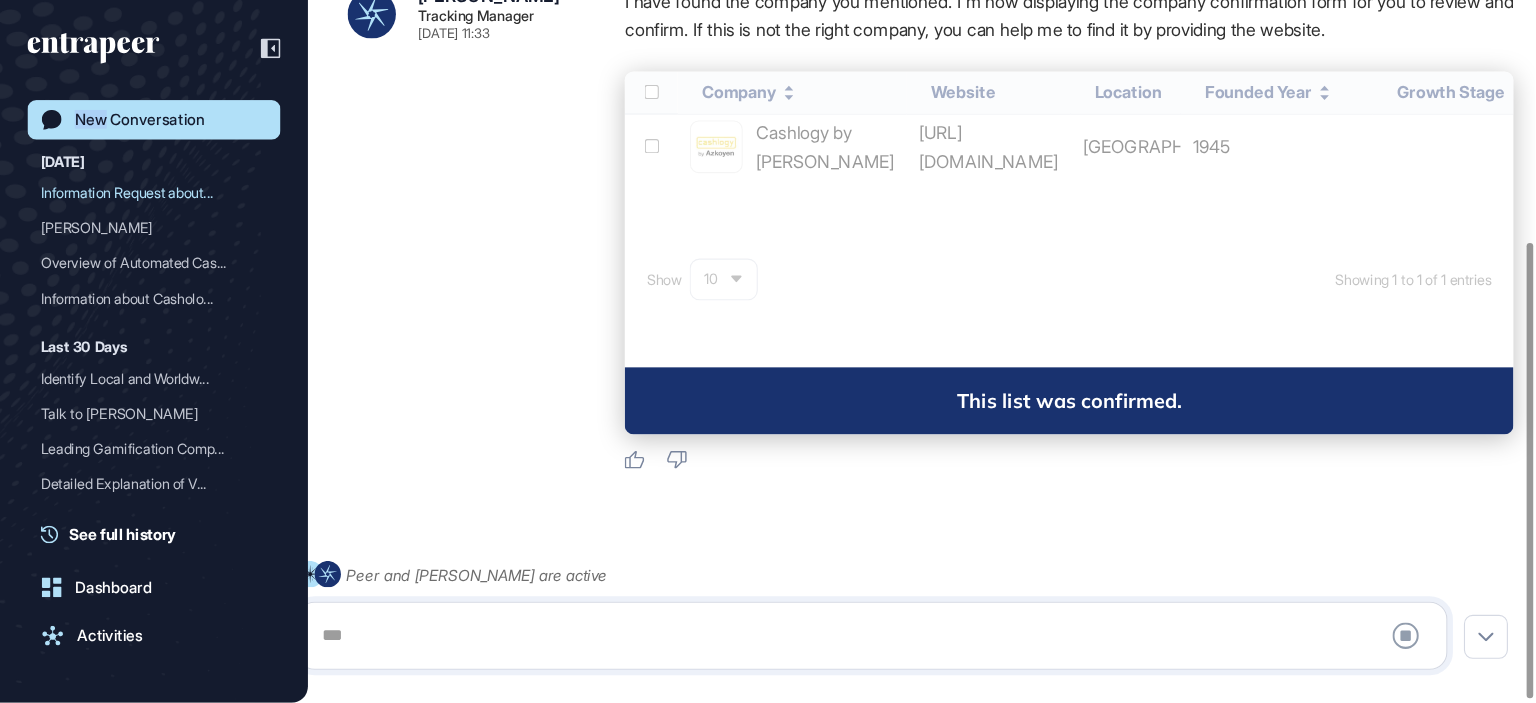 scroll, scrollTop: 703, scrollLeft: 1536, axis: both 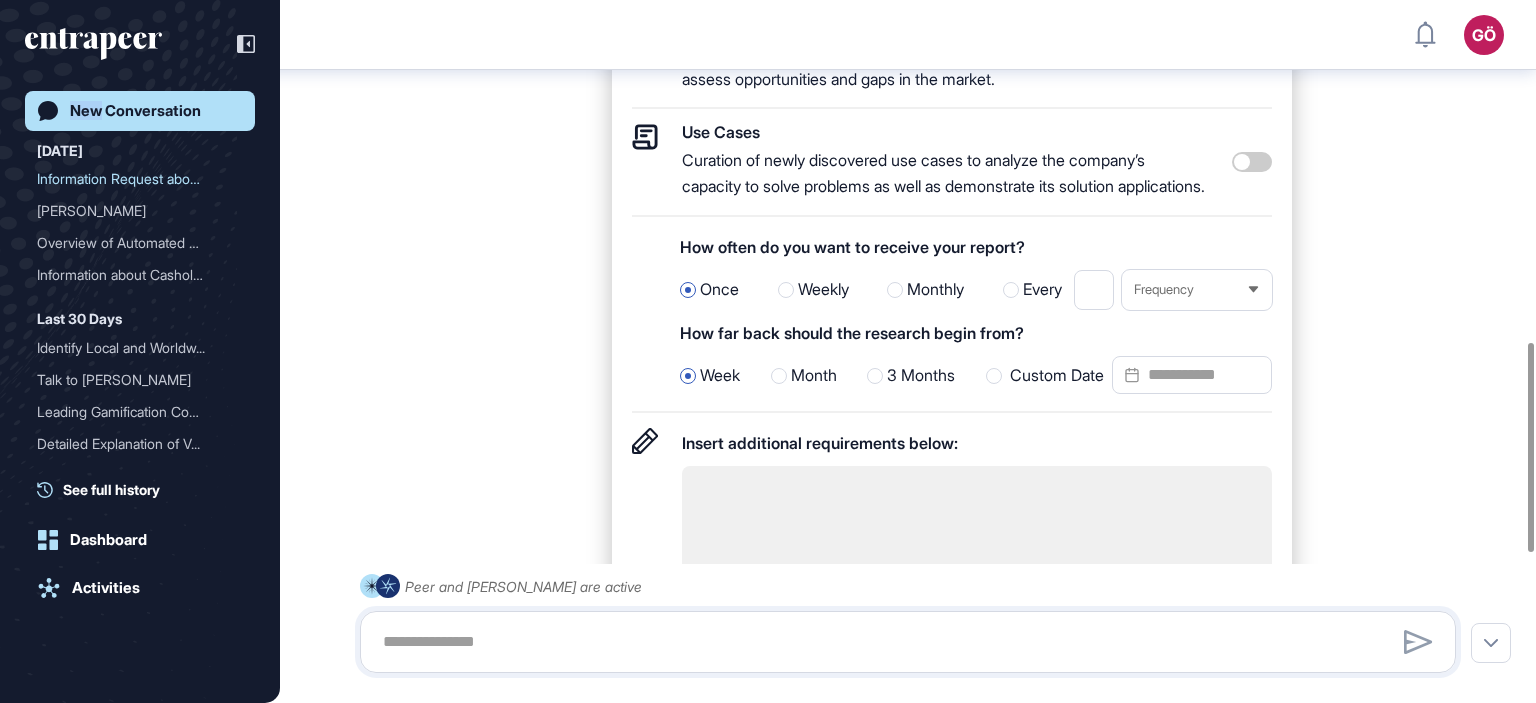click on "Custom Date" at bounding box center (1129, 376) 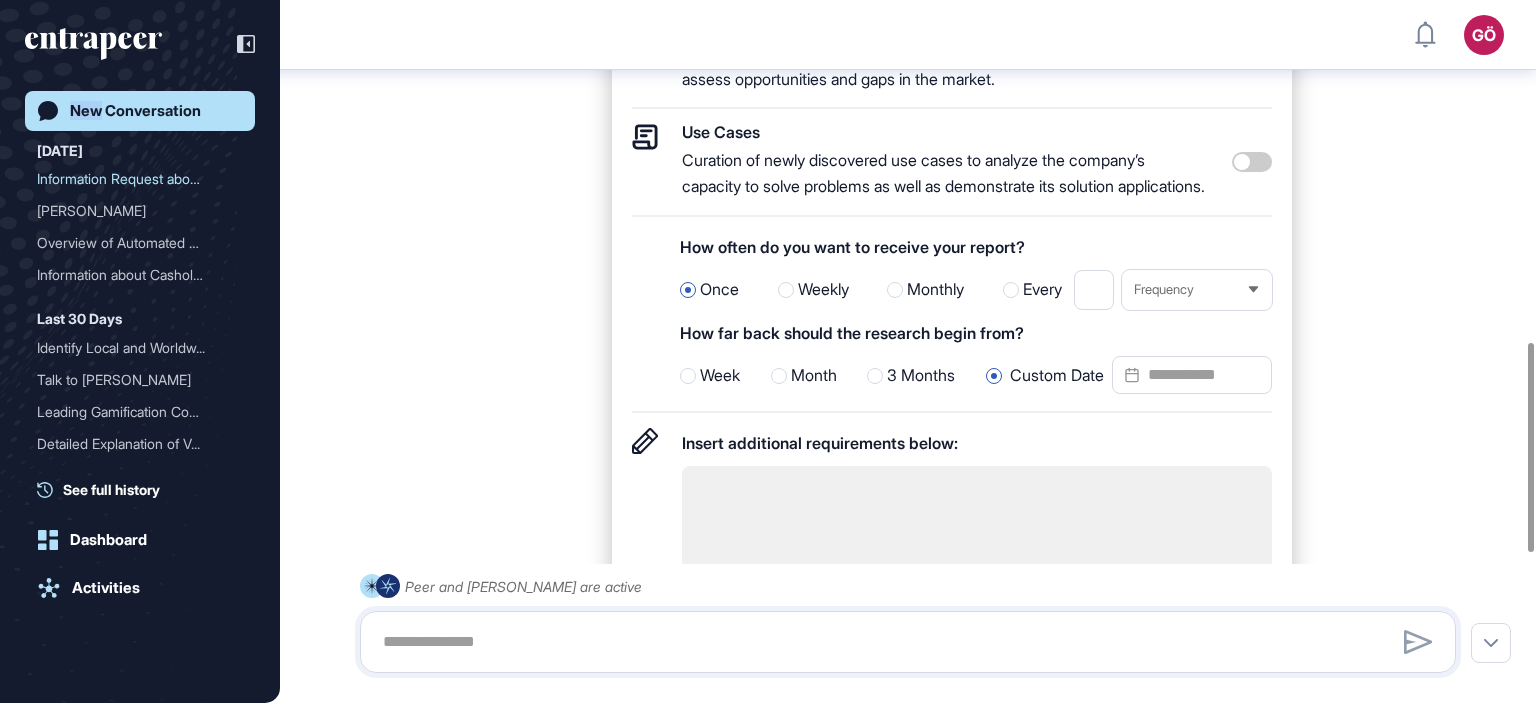 click on "Custom Date" at bounding box center [1129, 376] 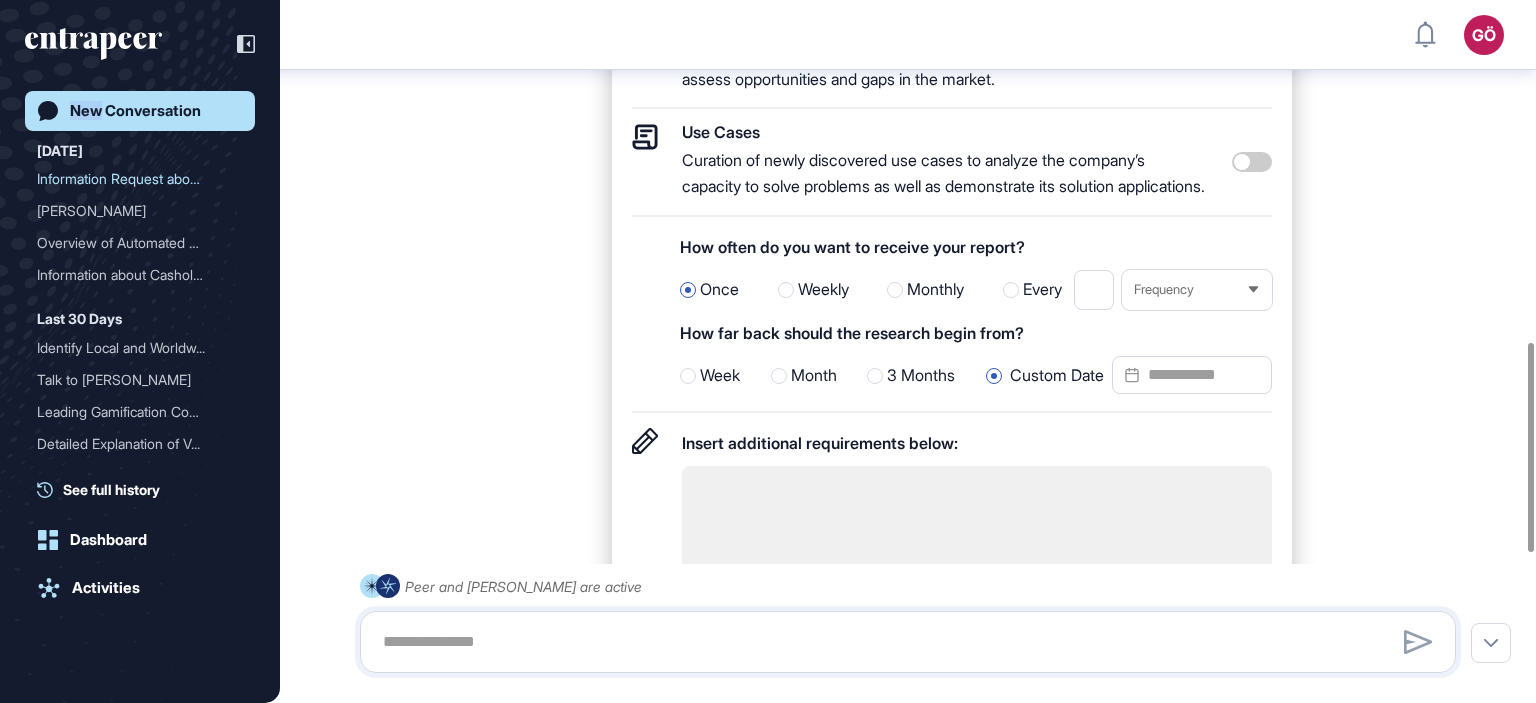 click at bounding box center (688, 376) 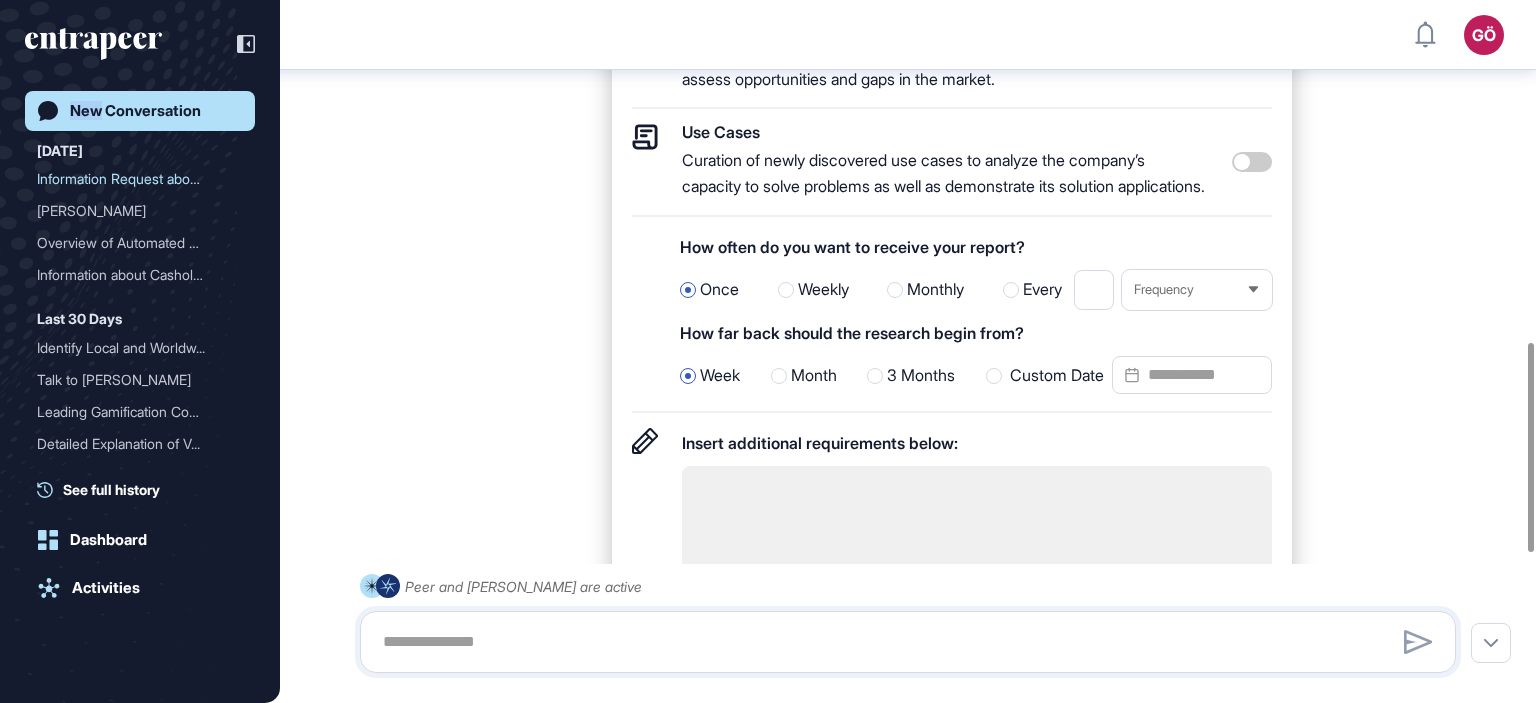 scroll, scrollTop: 1285, scrollLeft: 0, axis: vertical 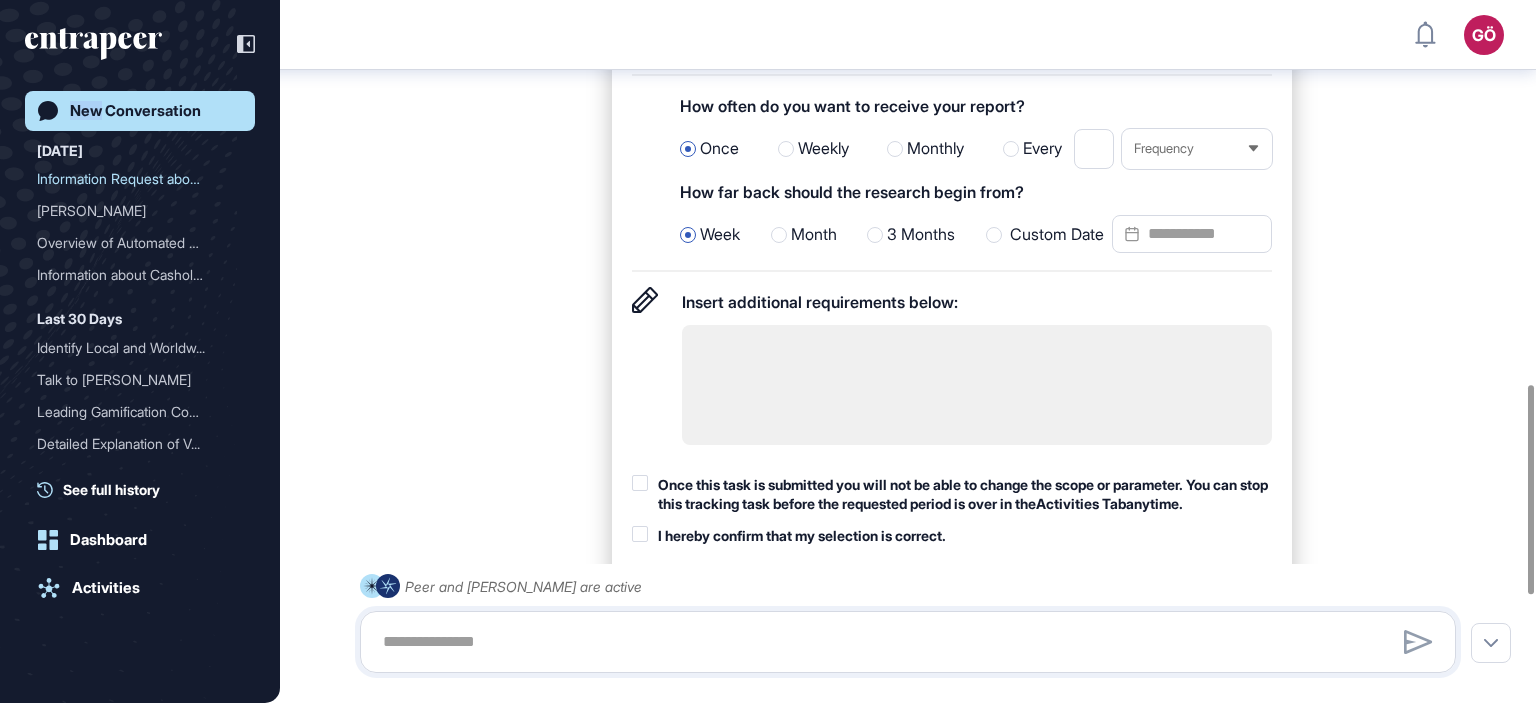 click at bounding box center [977, 385] 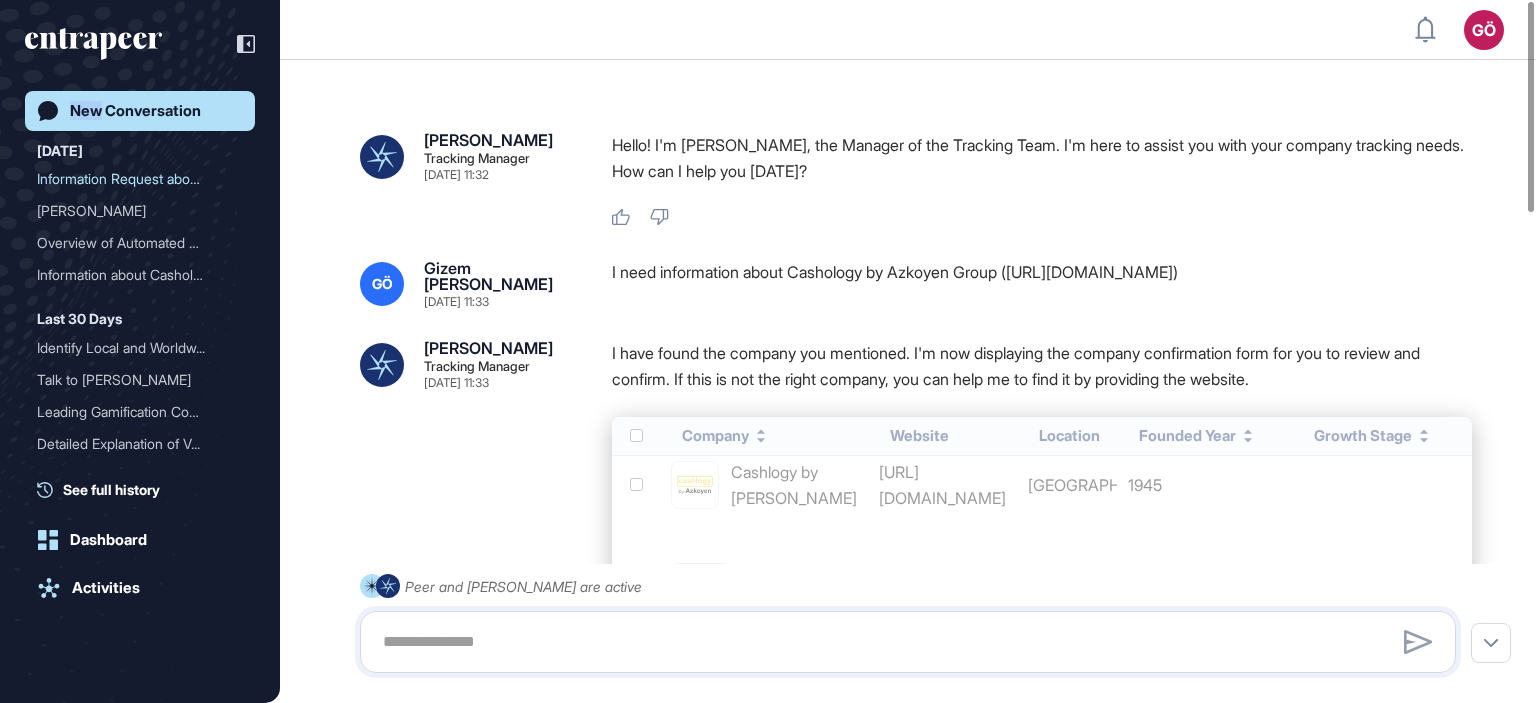 scroll, scrollTop: 0, scrollLeft: 0, axis: both 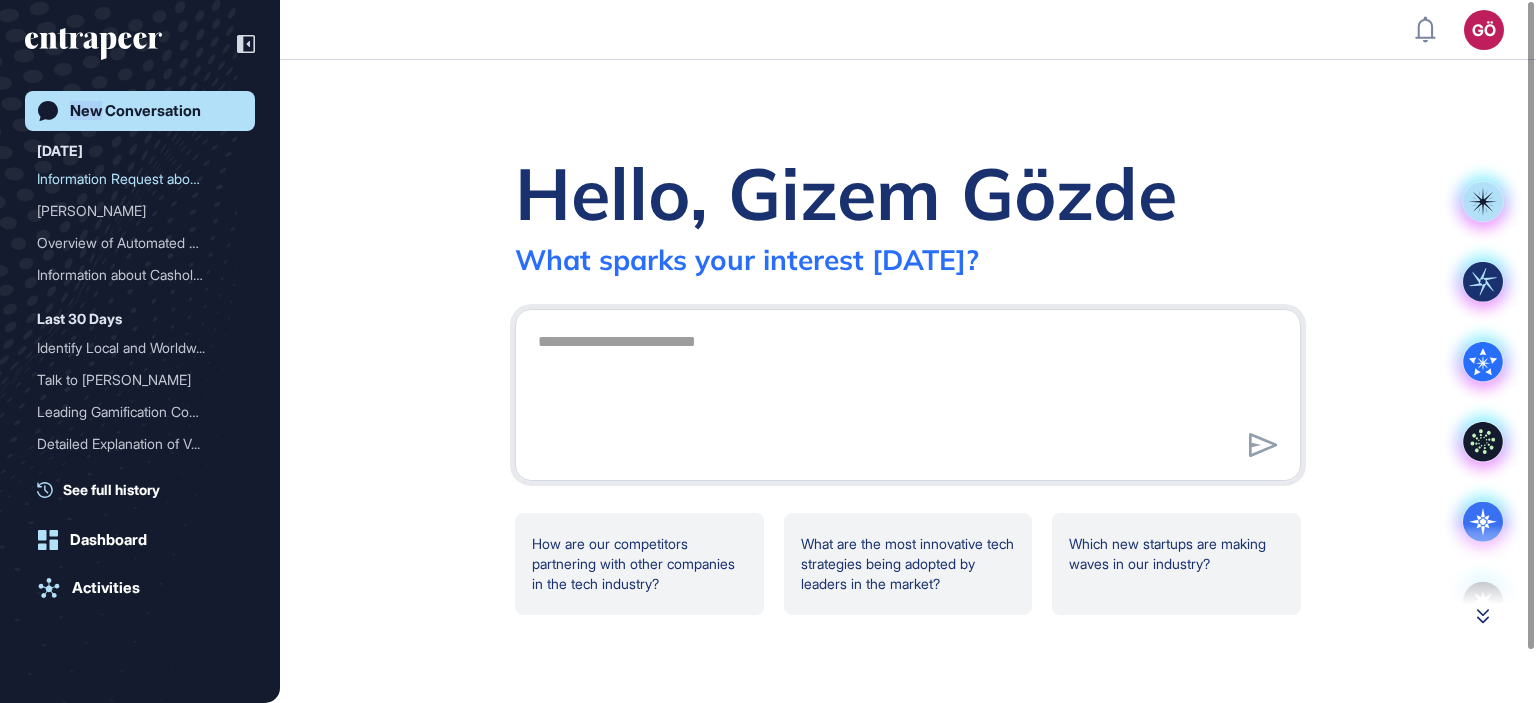click 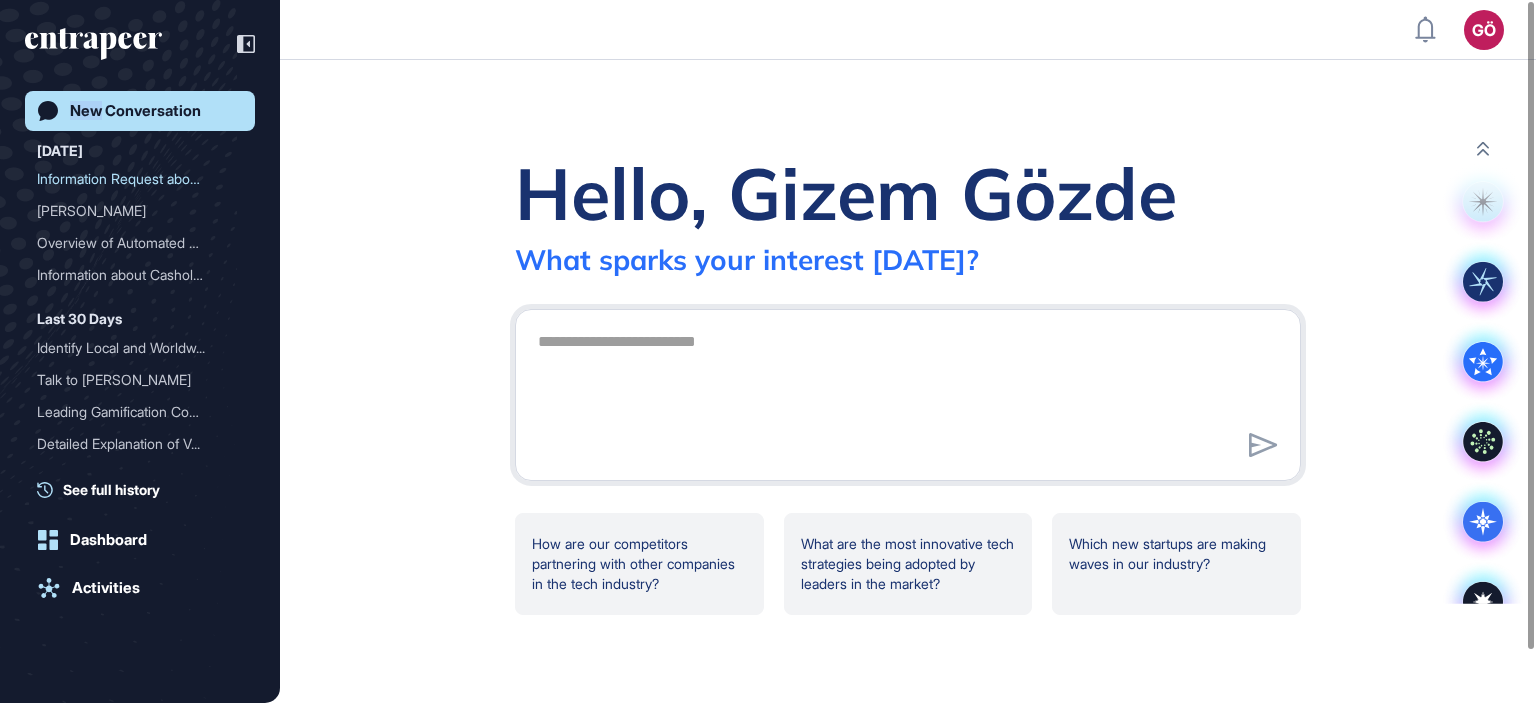 scroll, scrollTop: 37, scrollLeft: 0, axis: vertical 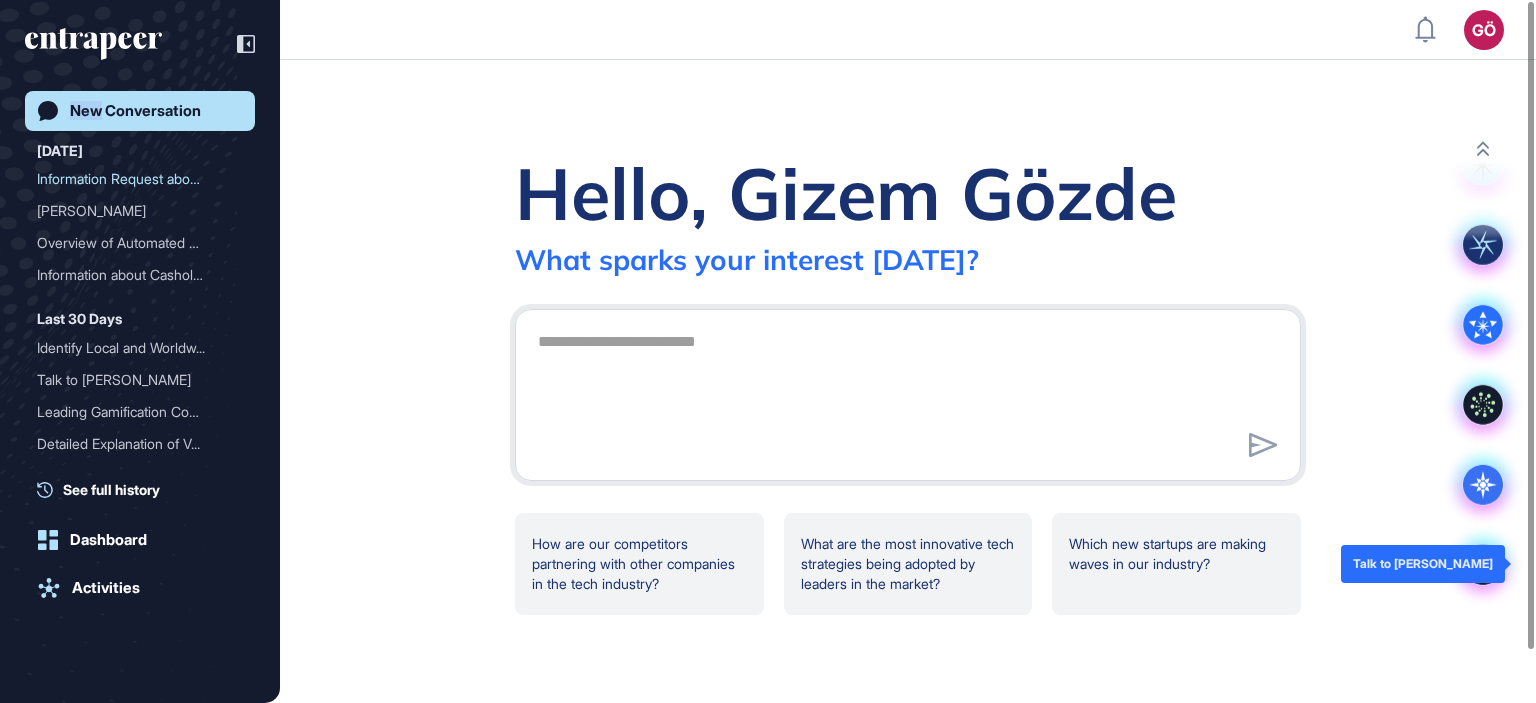 click 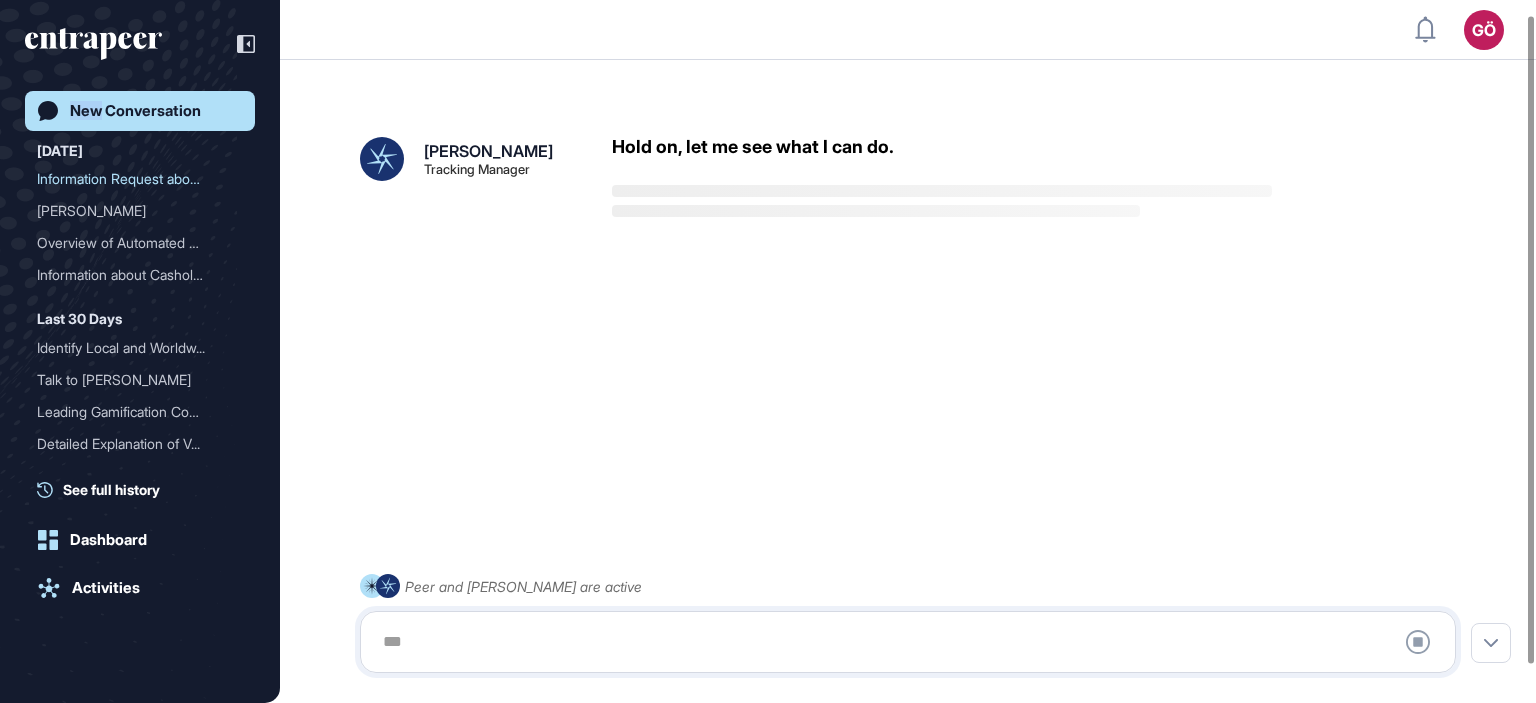 scroll, scrollTop: 56, scrollLeft: 0, axis: vertical 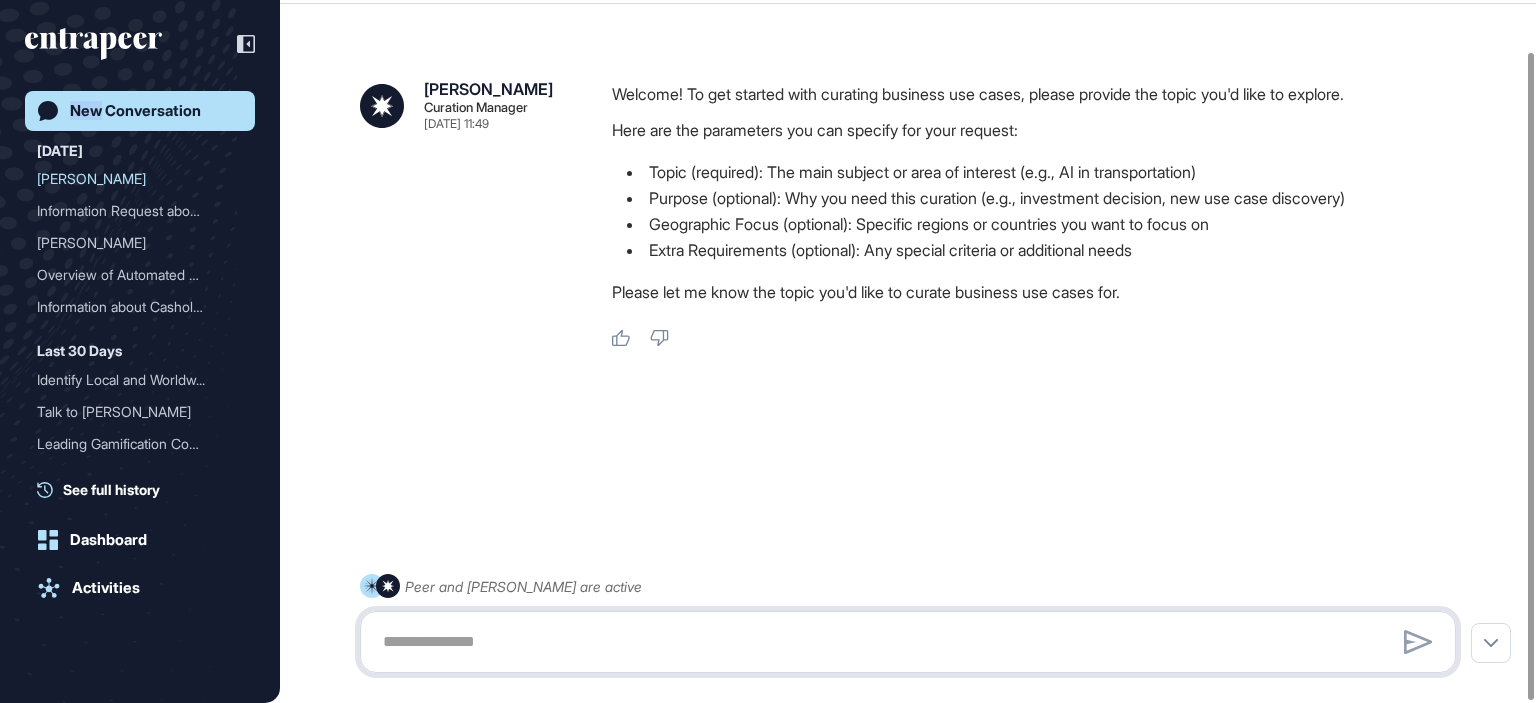 click at bounding box center (908, 642) 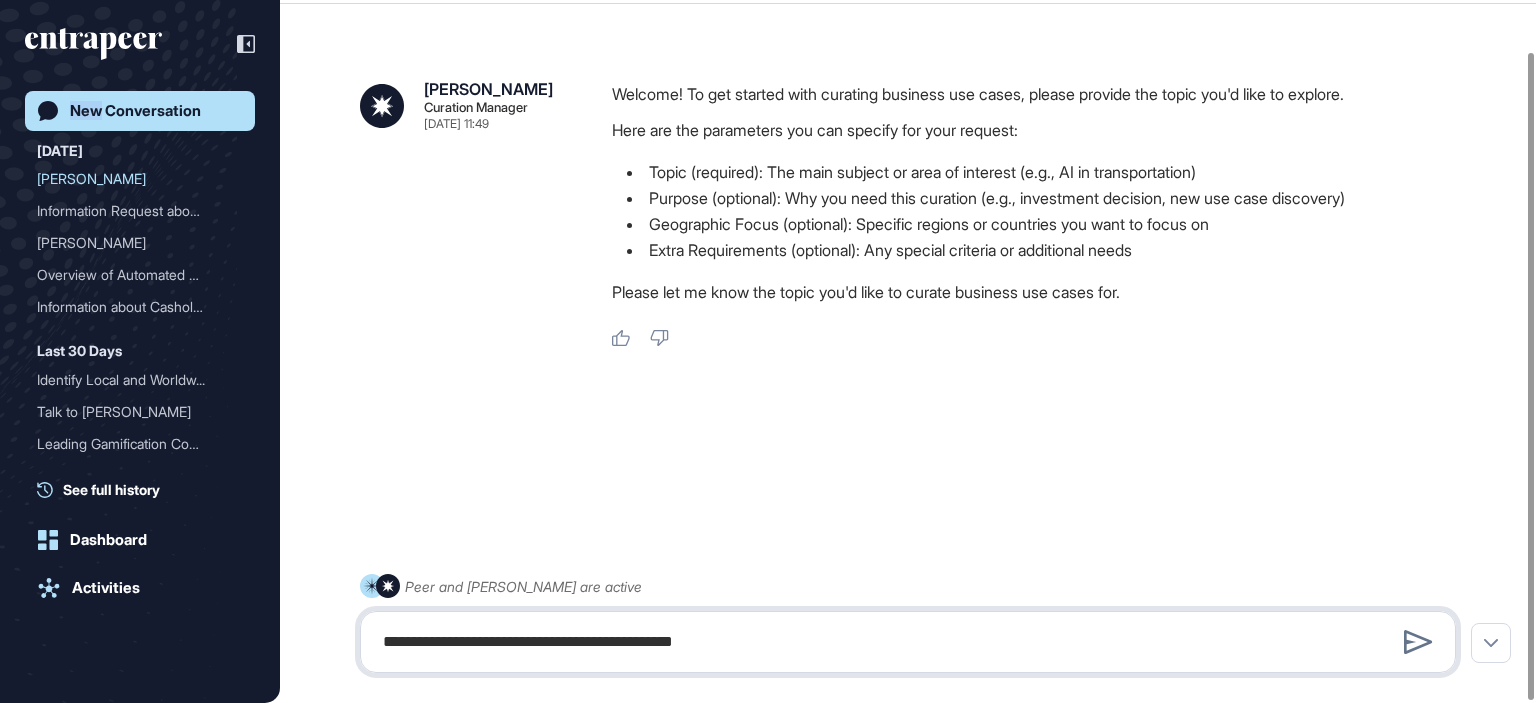 type on "**********" 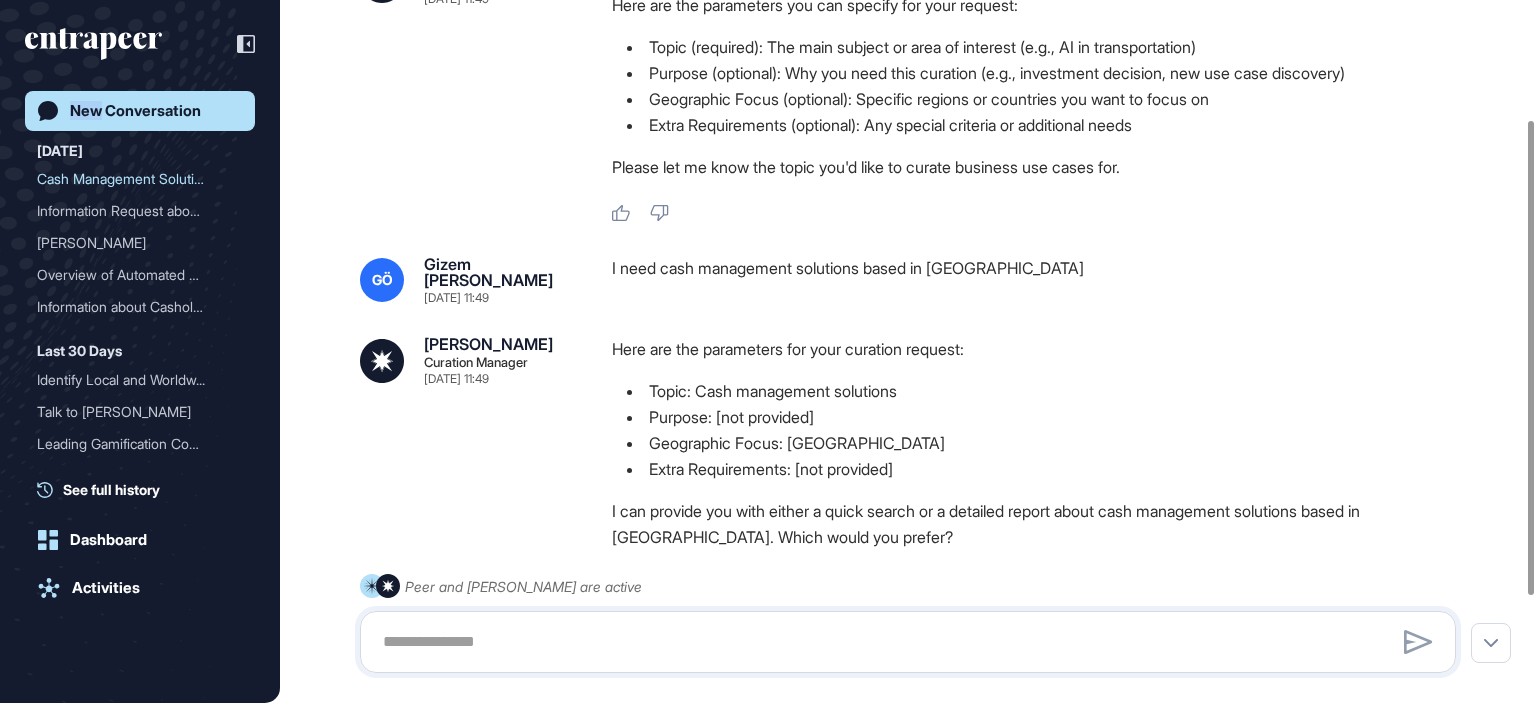 scroll, scrollTop: 312, scrollLeft: 0, axis: vertical 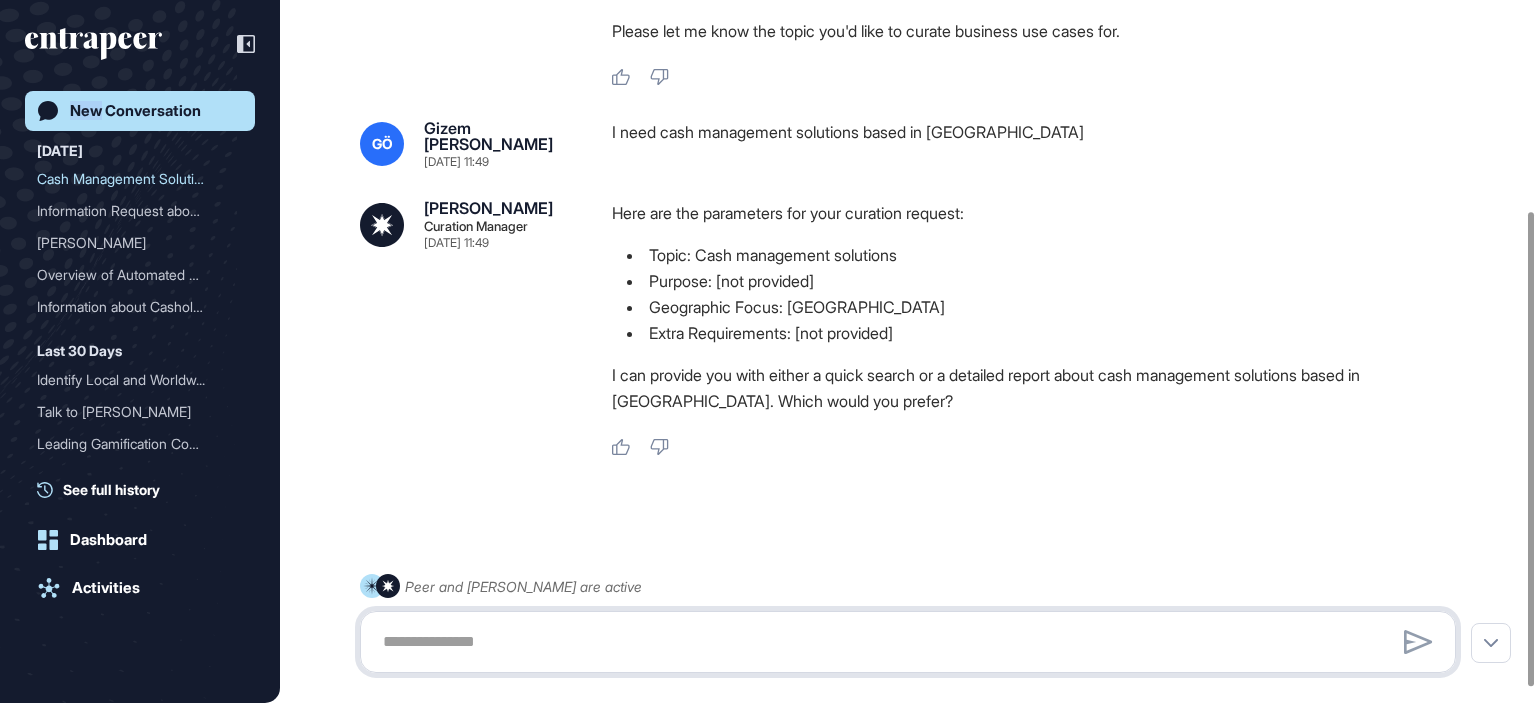 click at bounding box center (908, 642) 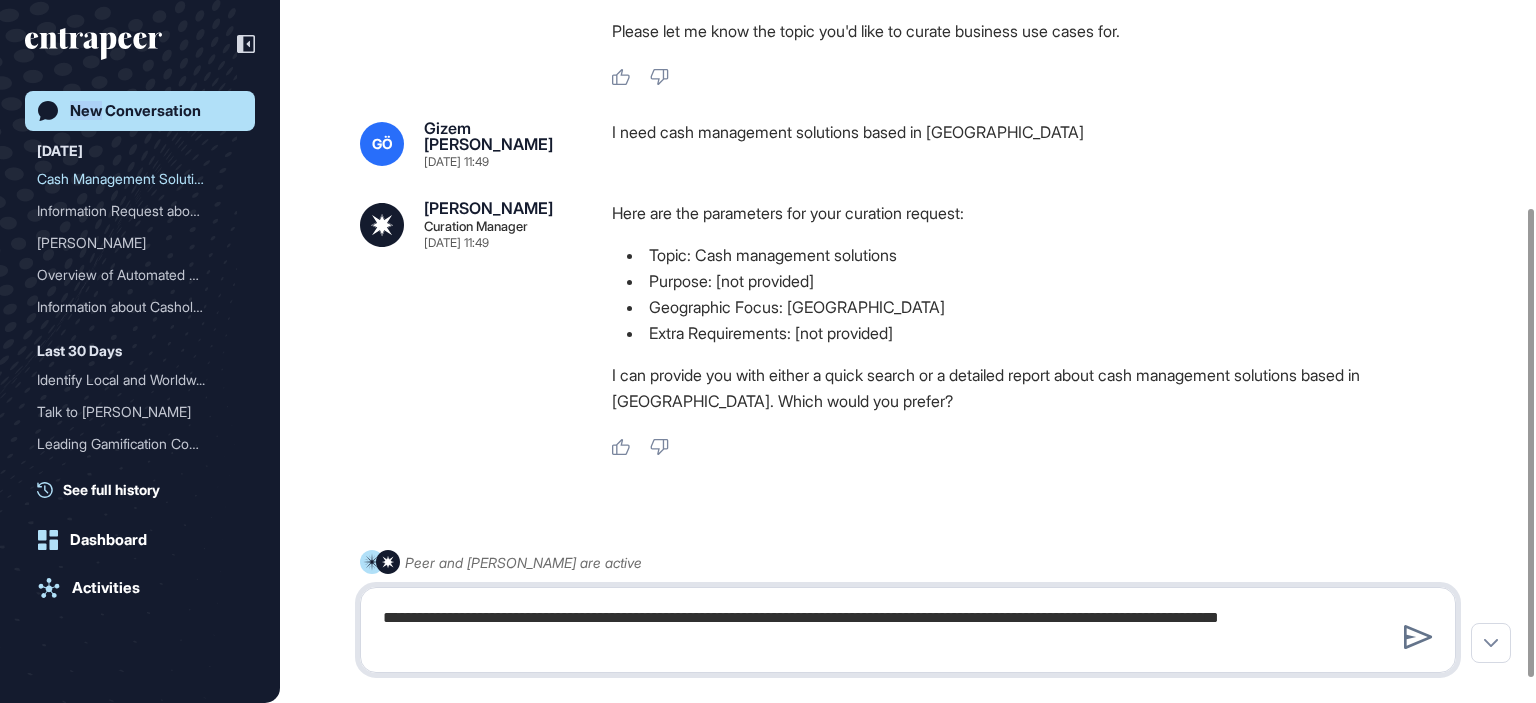 type on "**********" 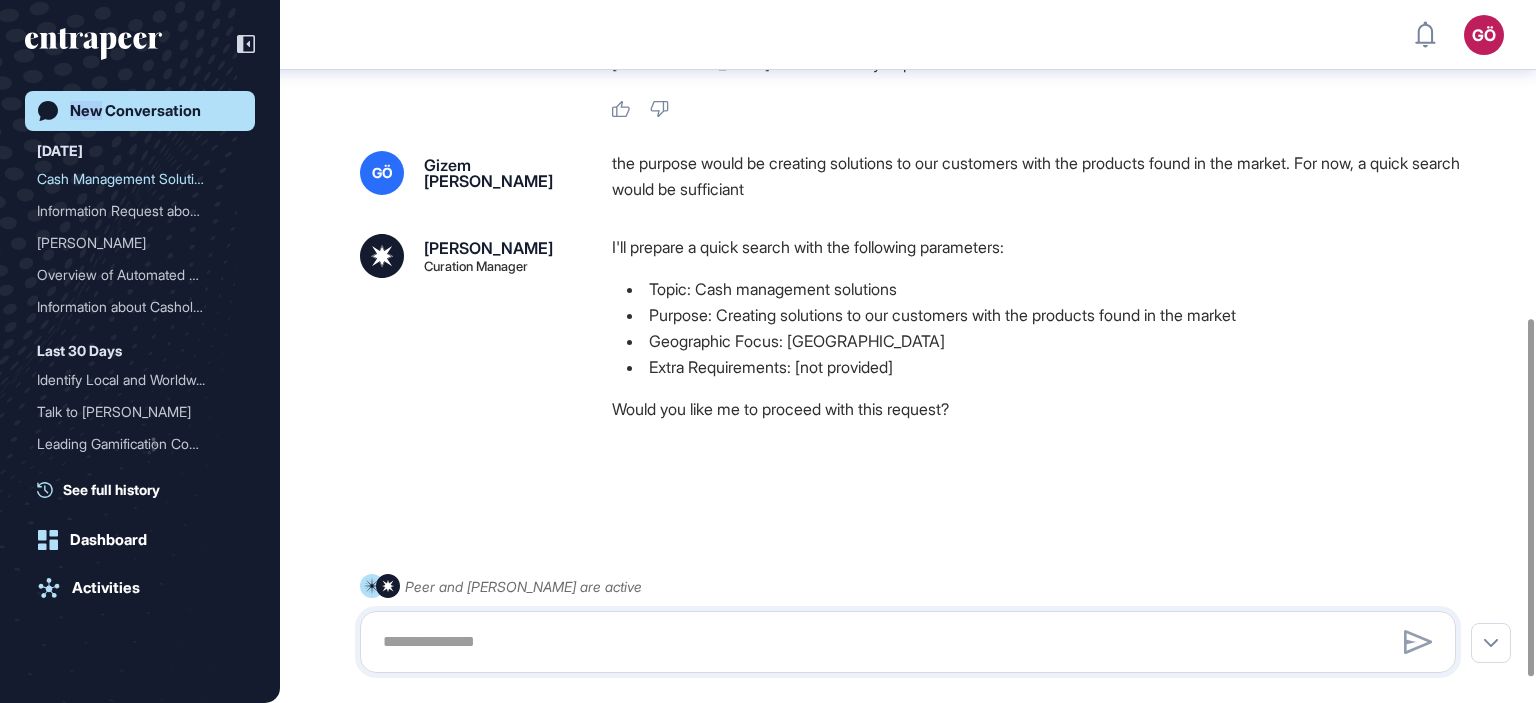 scroll, scrollTop: 672, scrollLeft: 0, axis: vertical 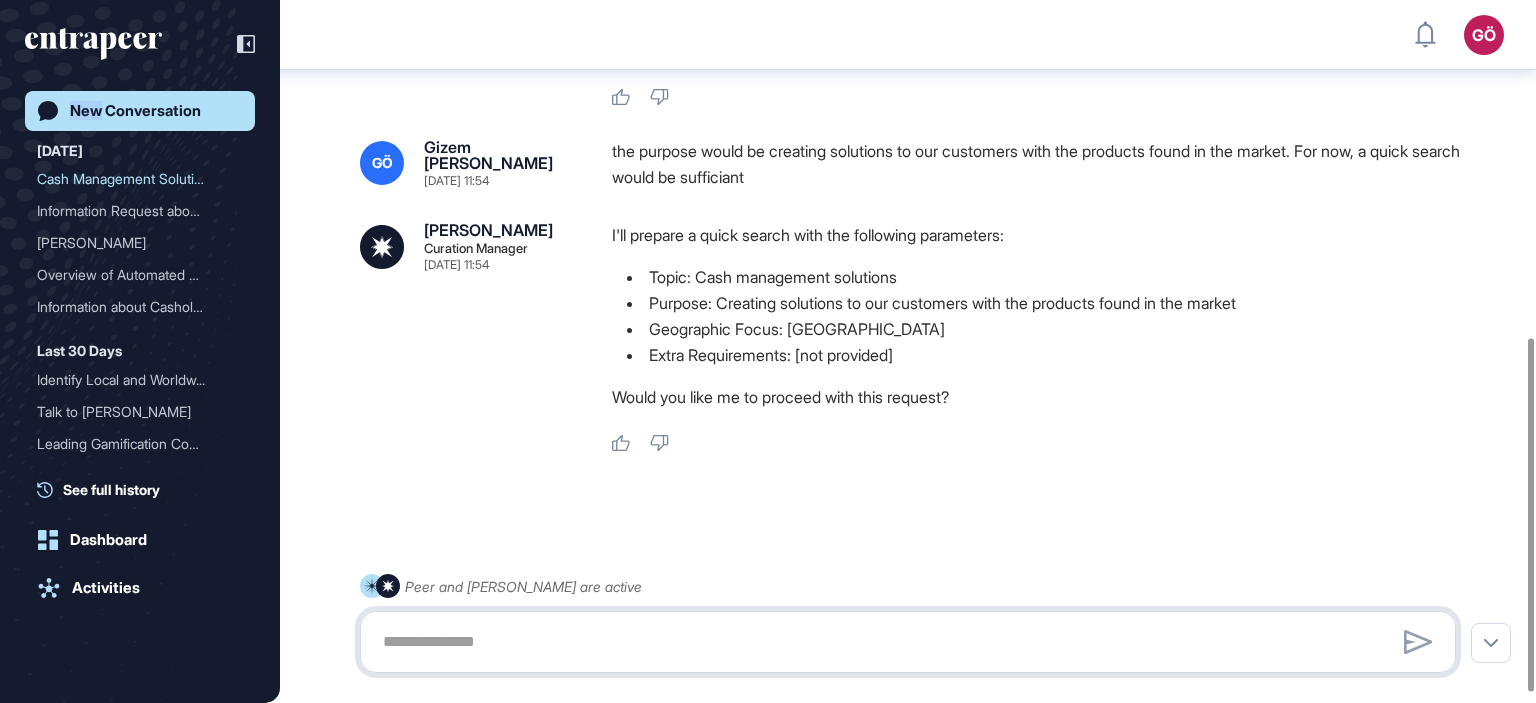click at bounding box center [908, 642] 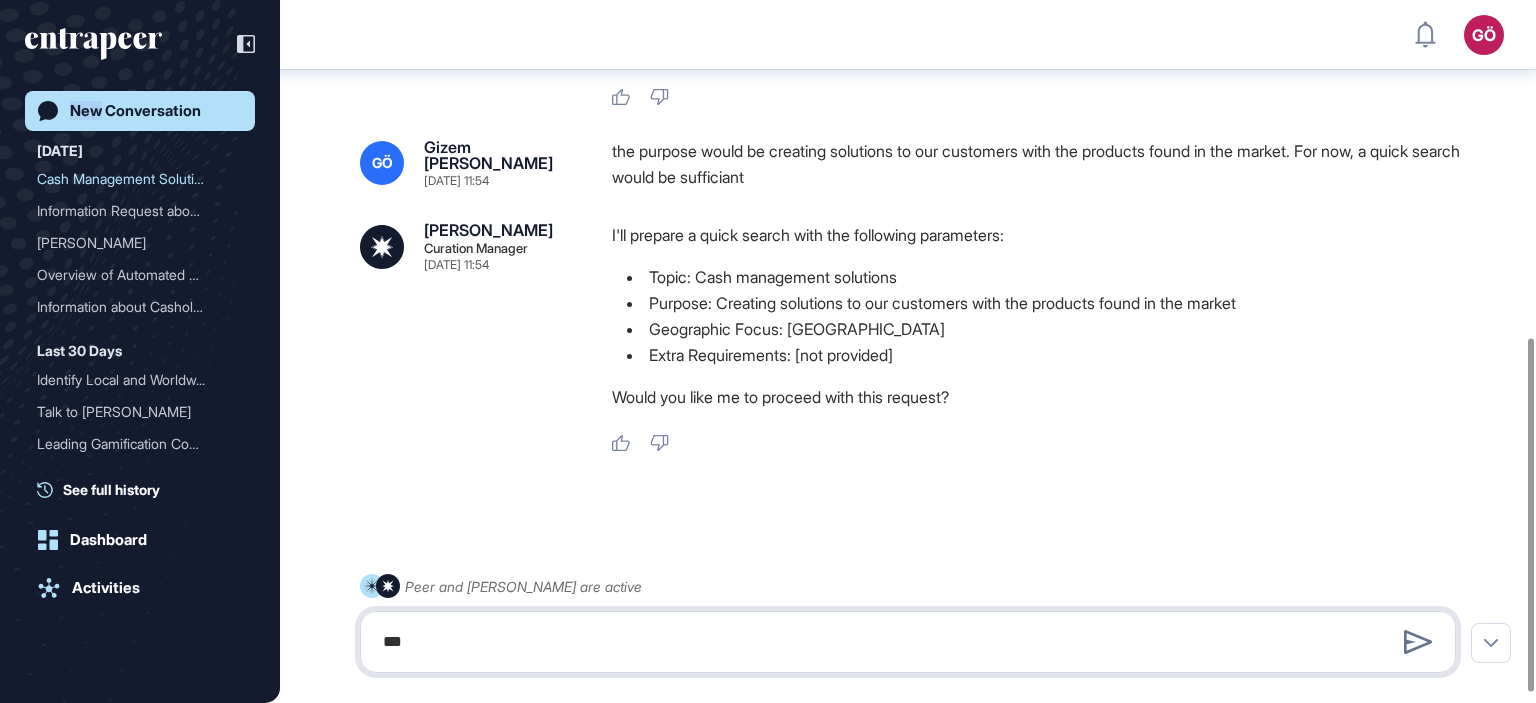 type on "***" 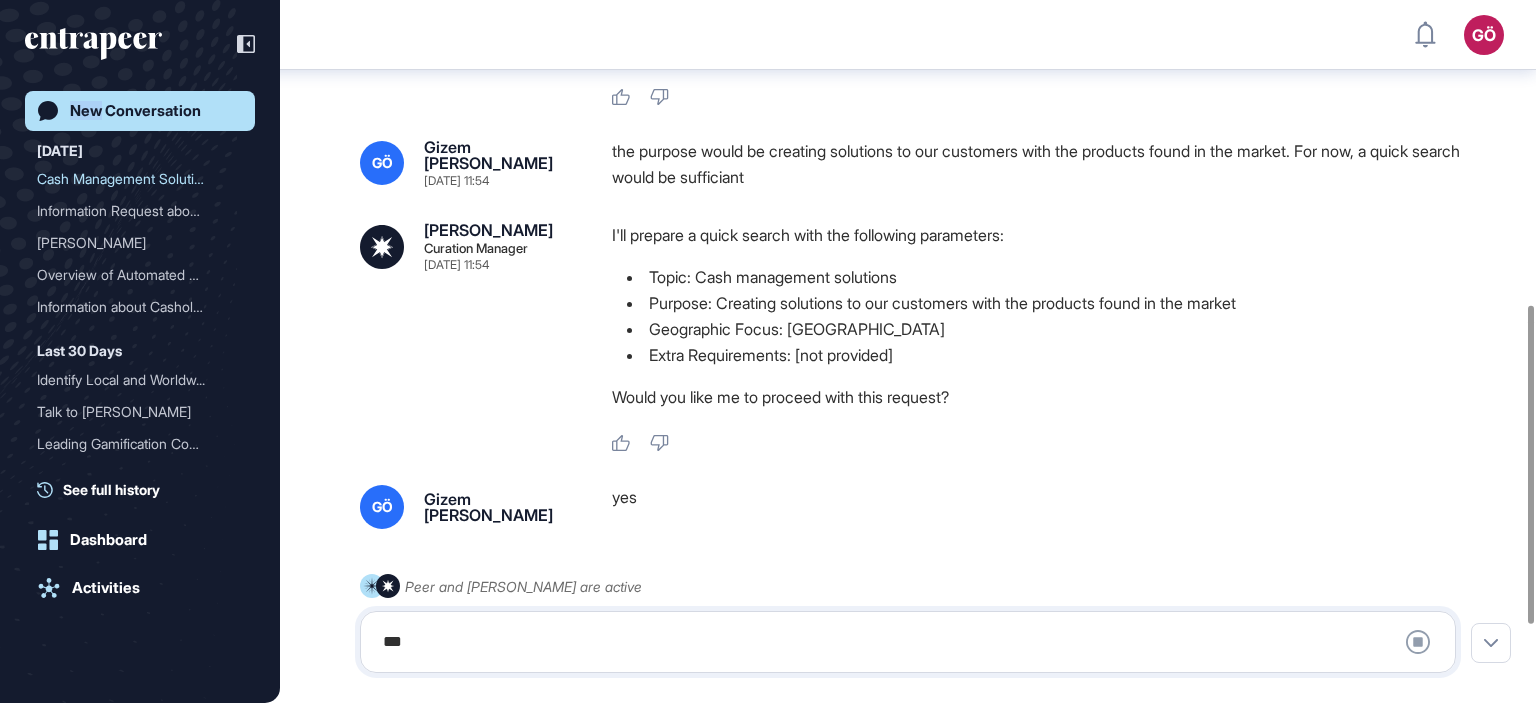 type 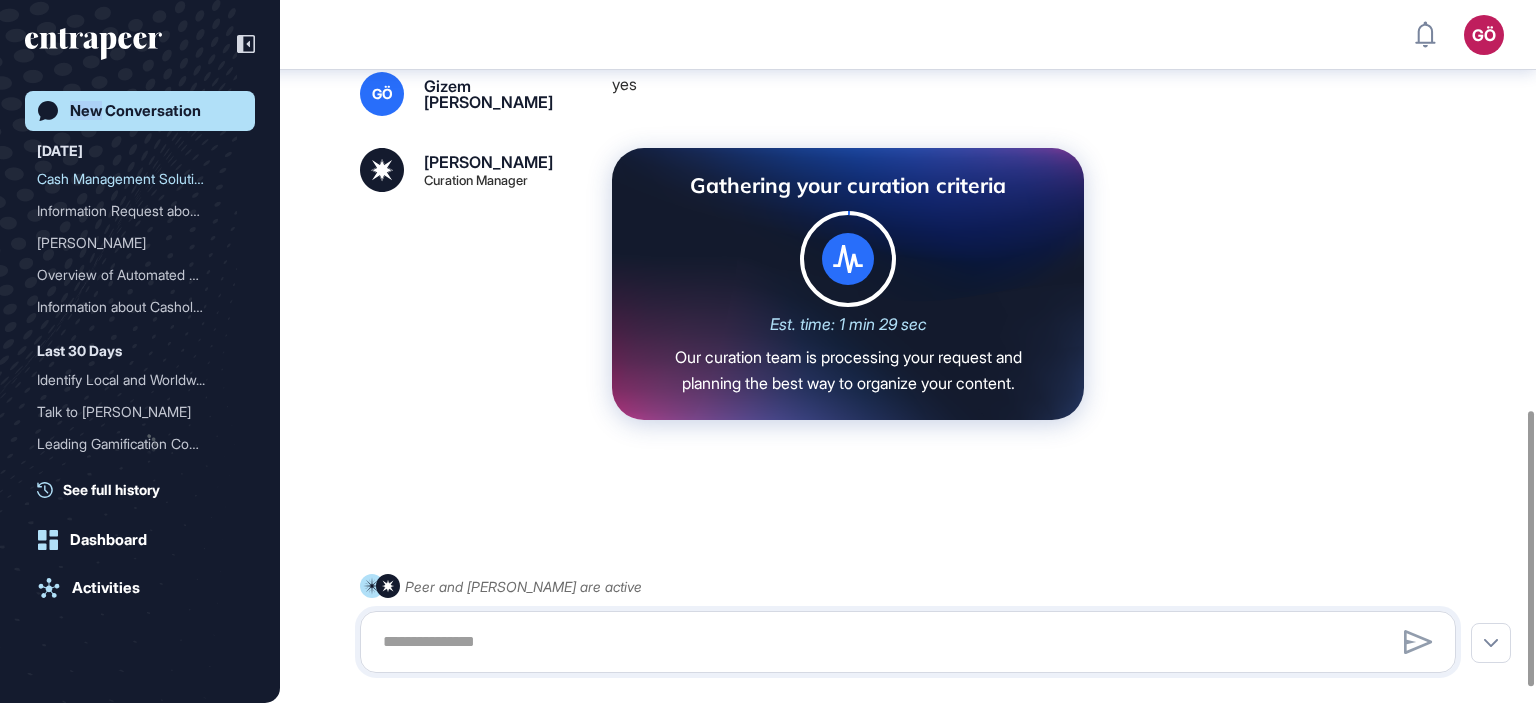 scroll, scrollTop: 1085, scrollLeft: 0, axis: vertical 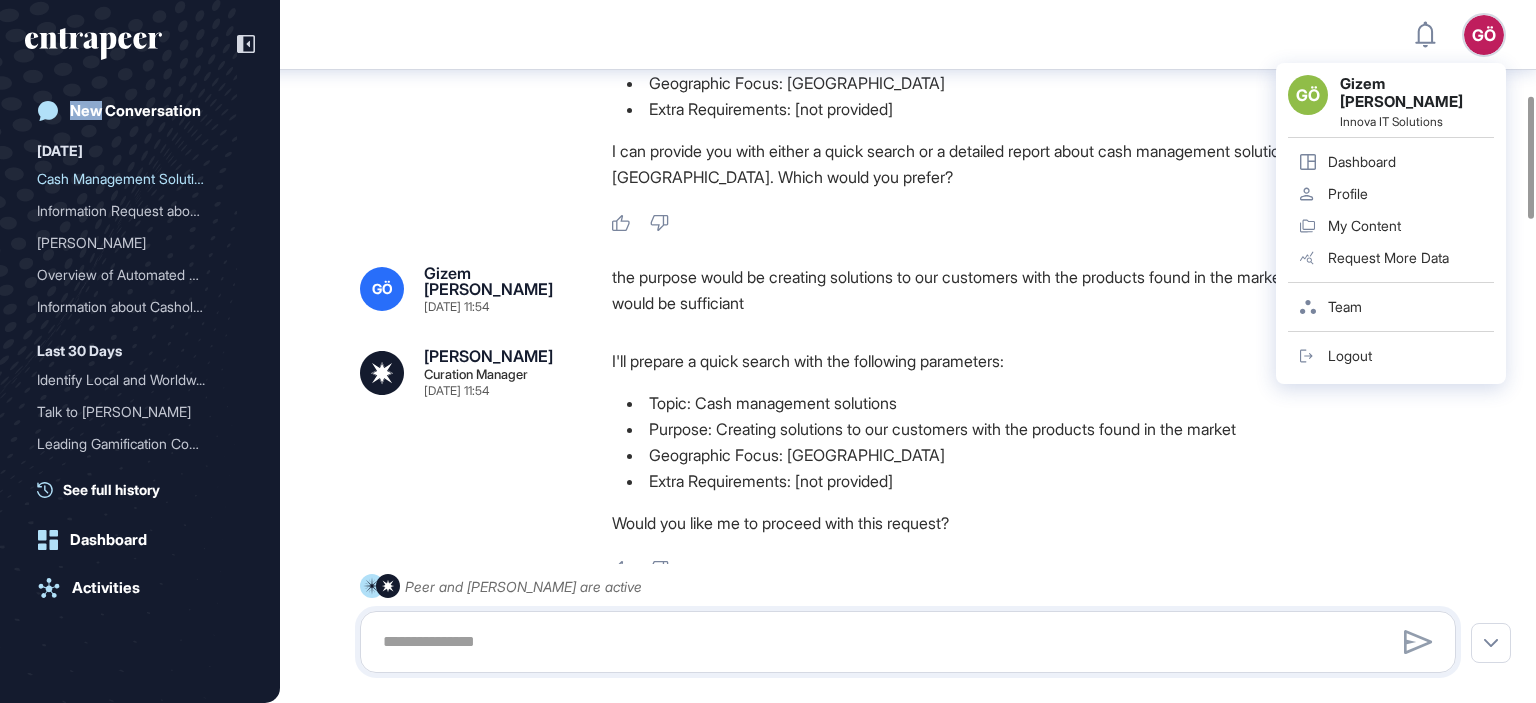 click on "I'll prepare a quick search with the following parameters:" at bounding box center [1042, 361] 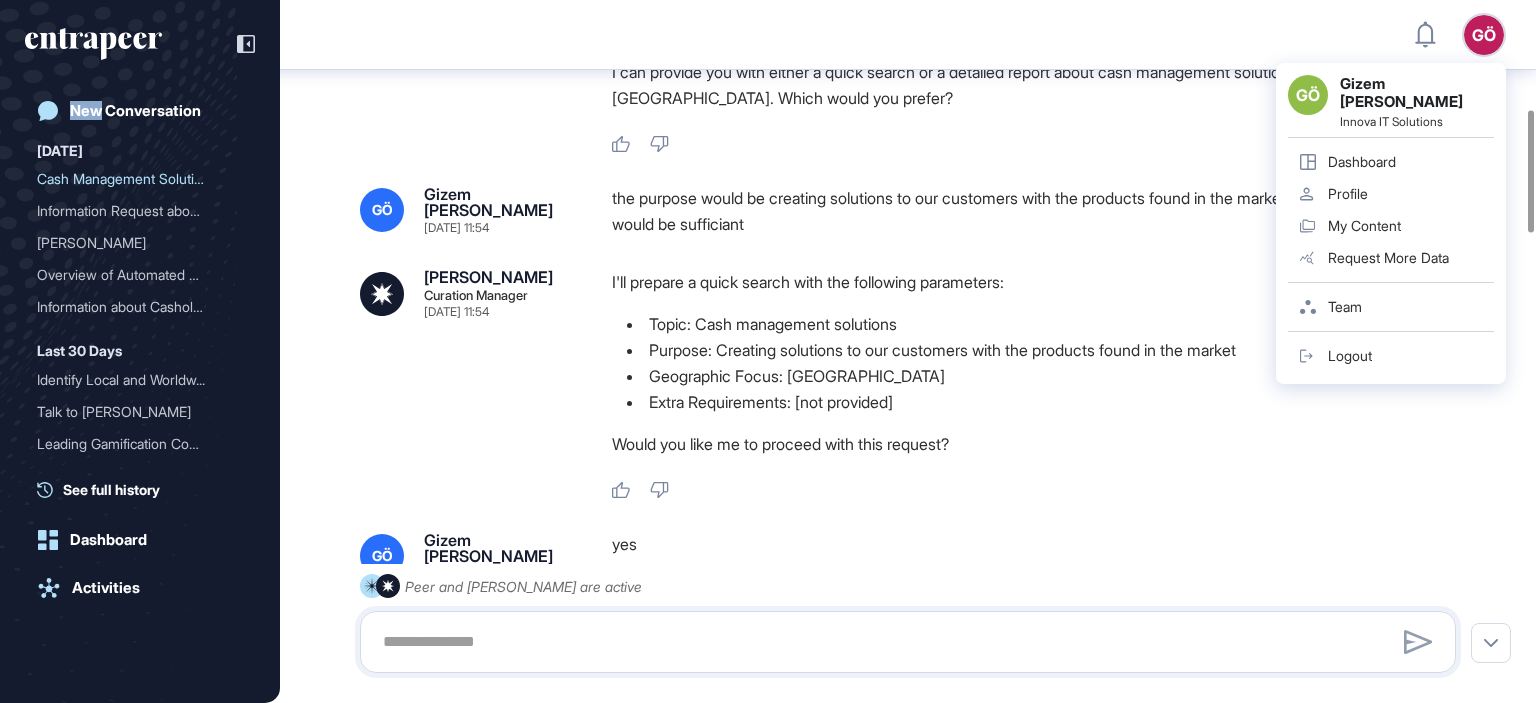 scroll, scrollTop: 625, scrollLeft: 0, axis: vertical 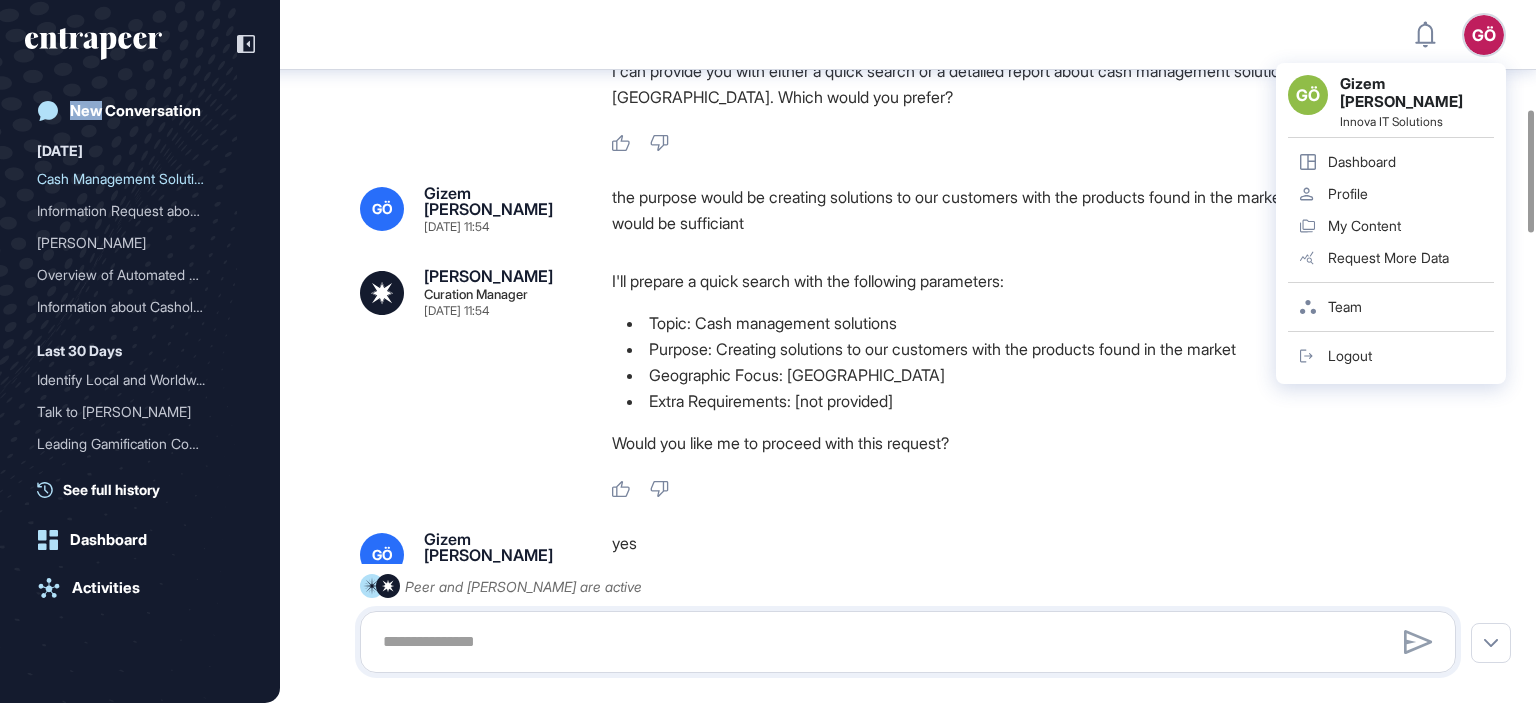 click on "Purpose: Creating solutions to our customers with the products found in the market" at bounding box center [1042, 349] 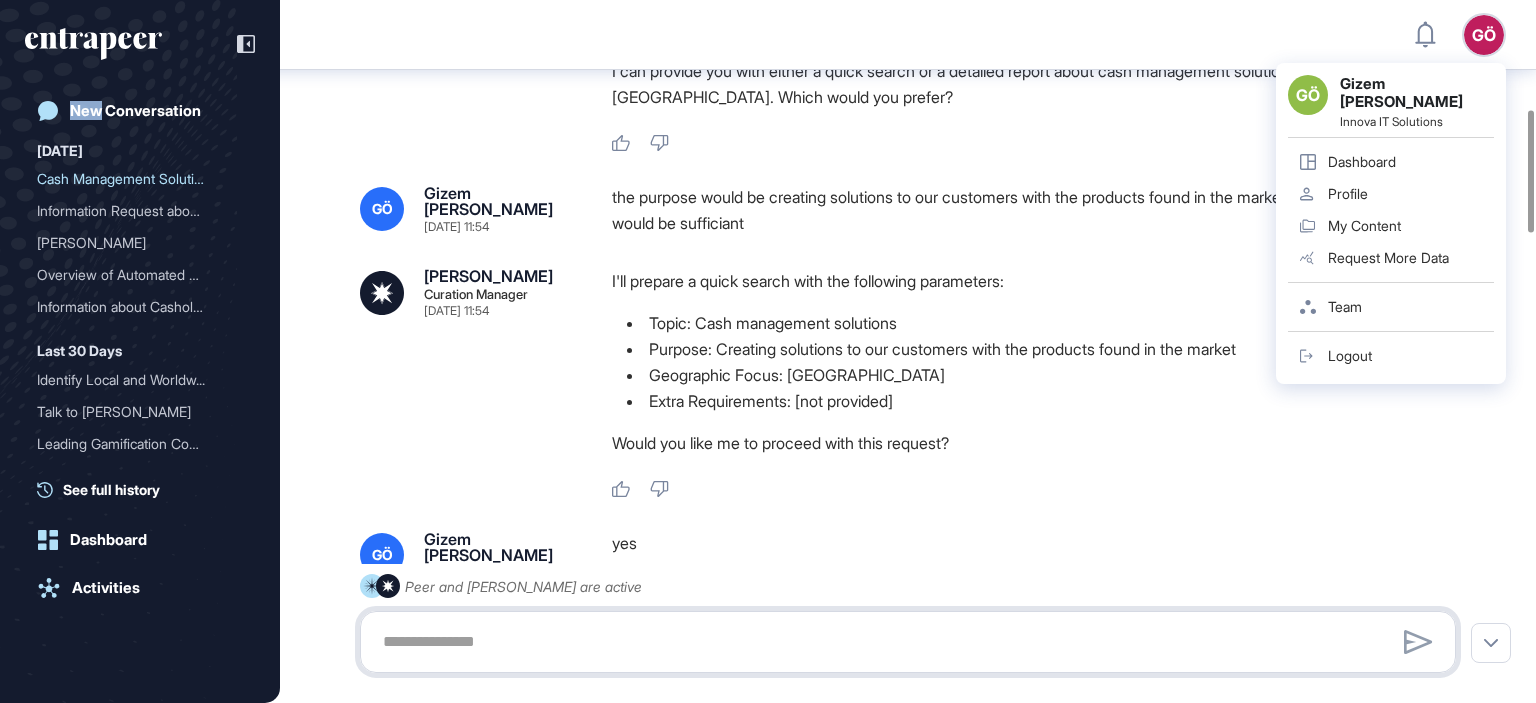 click at bounding box center (908, 642) 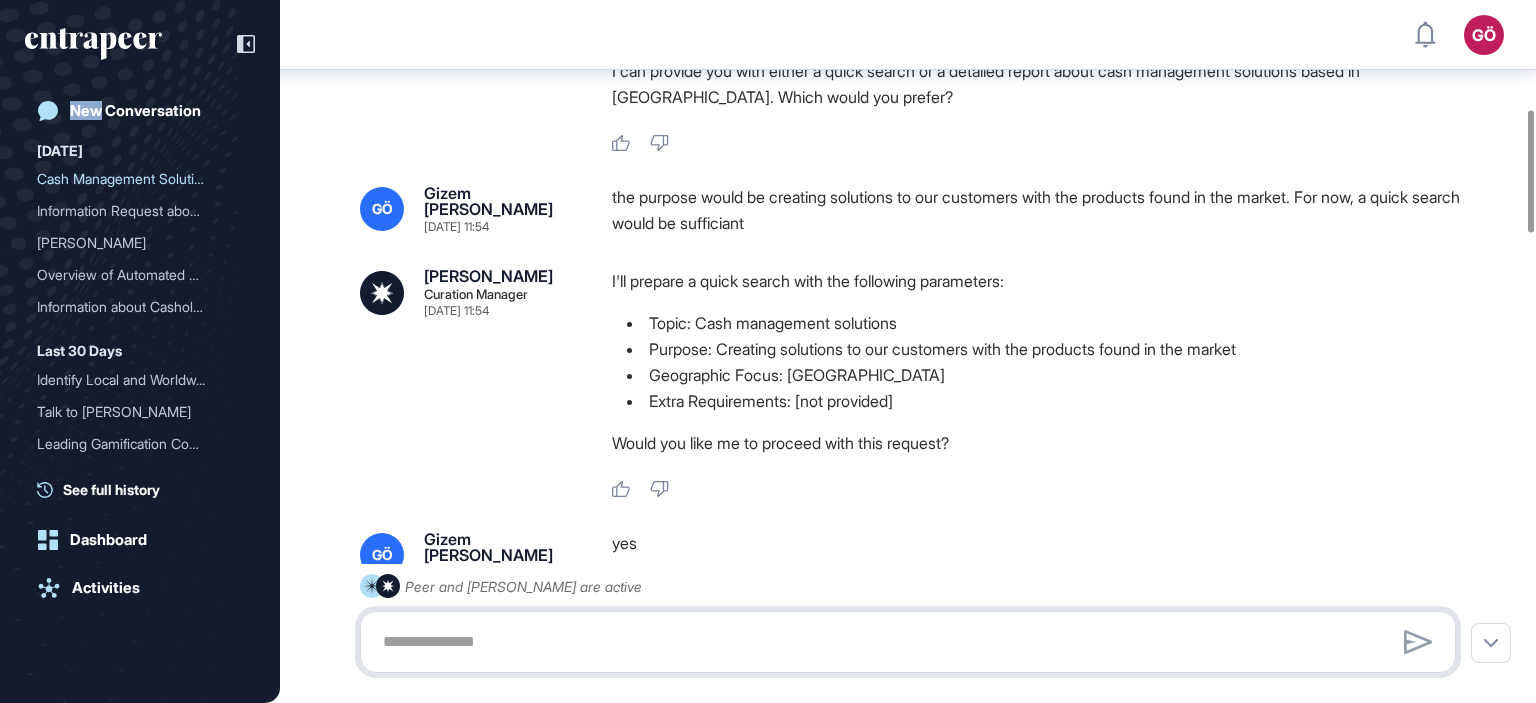 click at bounding box center (908, 642) 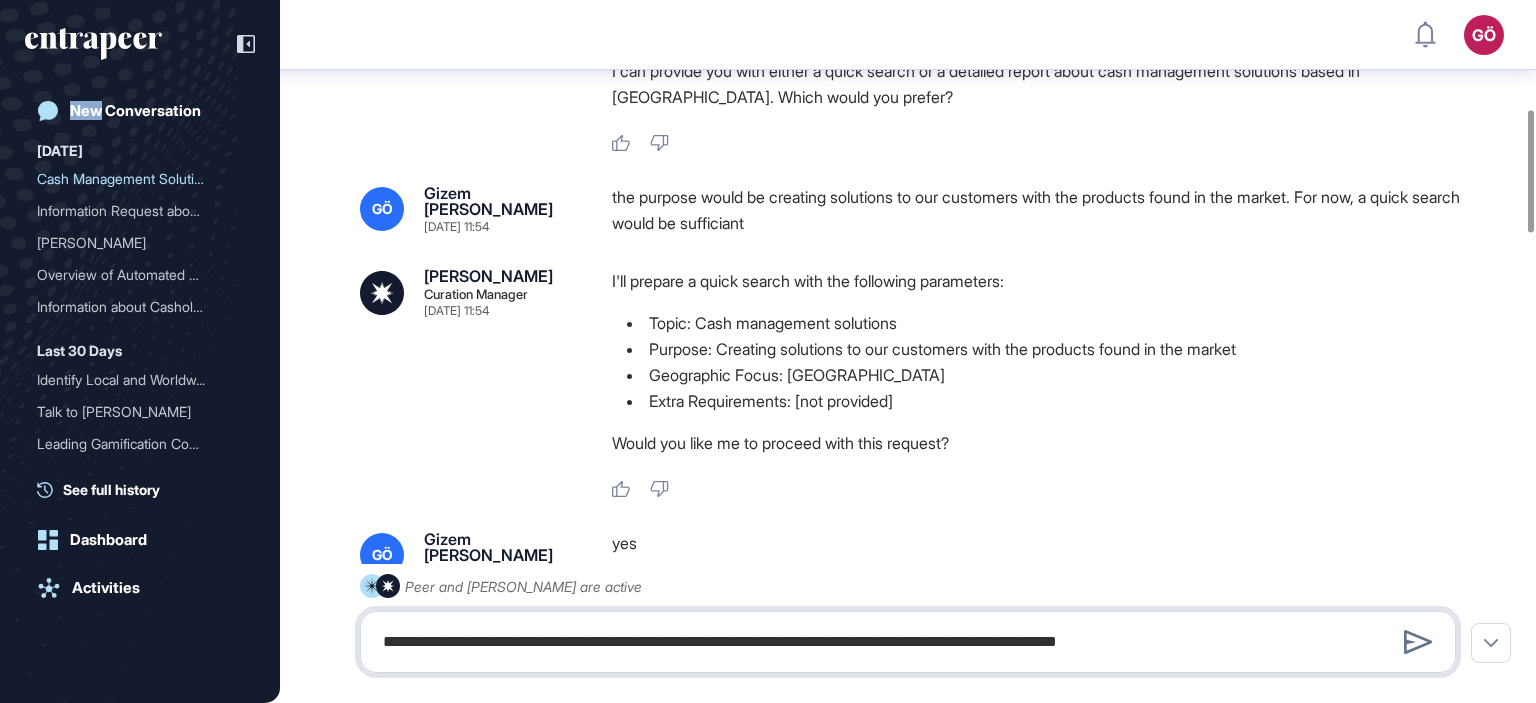 type on "**********" 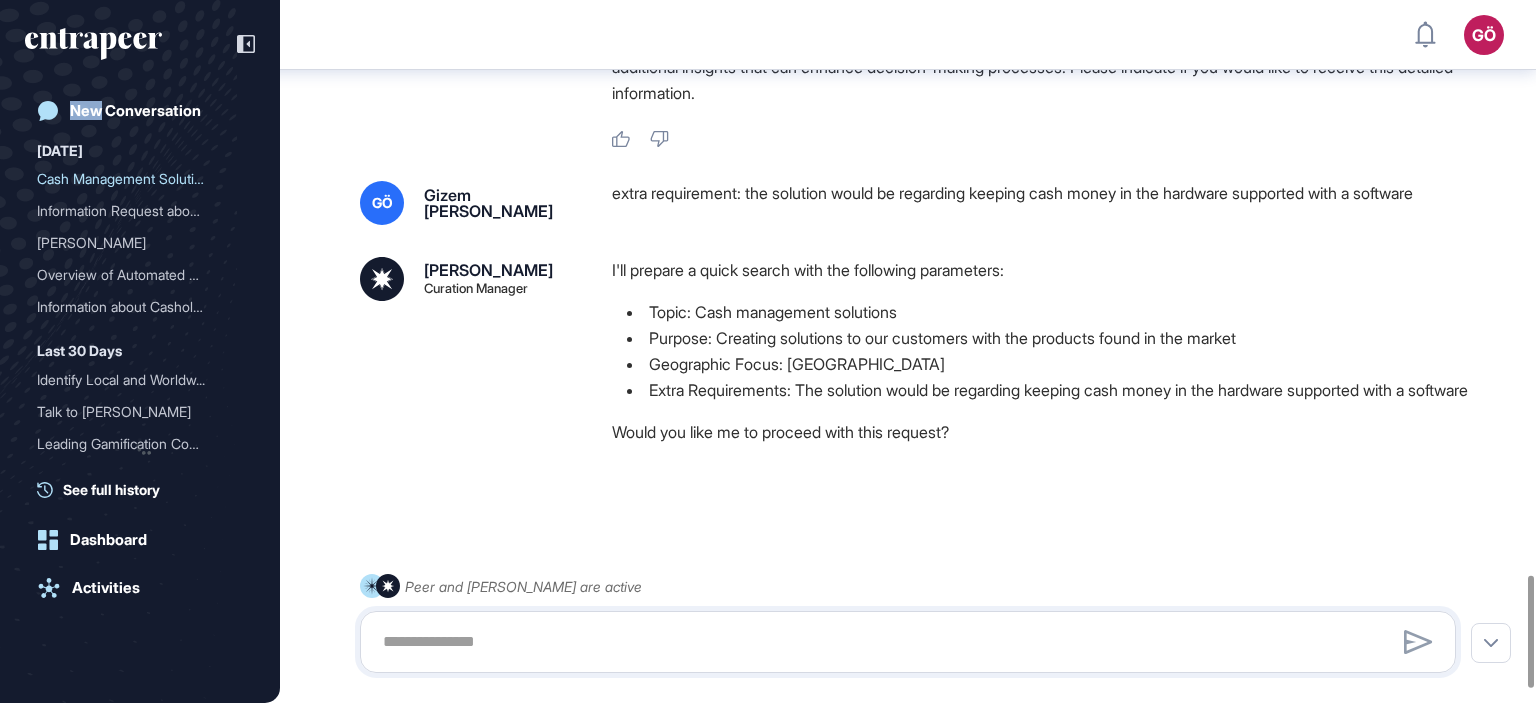 scroll, scrollTop: 3672, scrollLeft: 0, axis: vertical 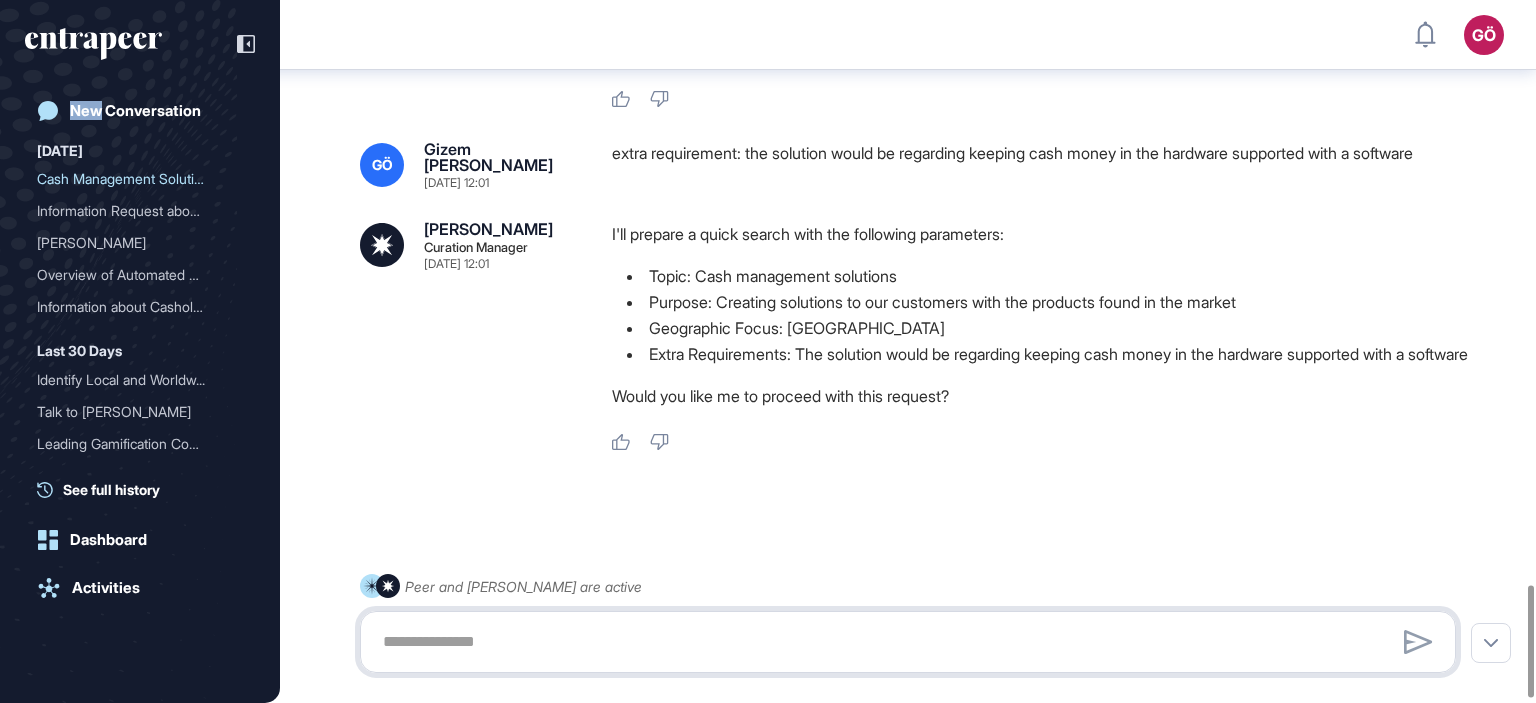 click at bounding box center (908, 642) 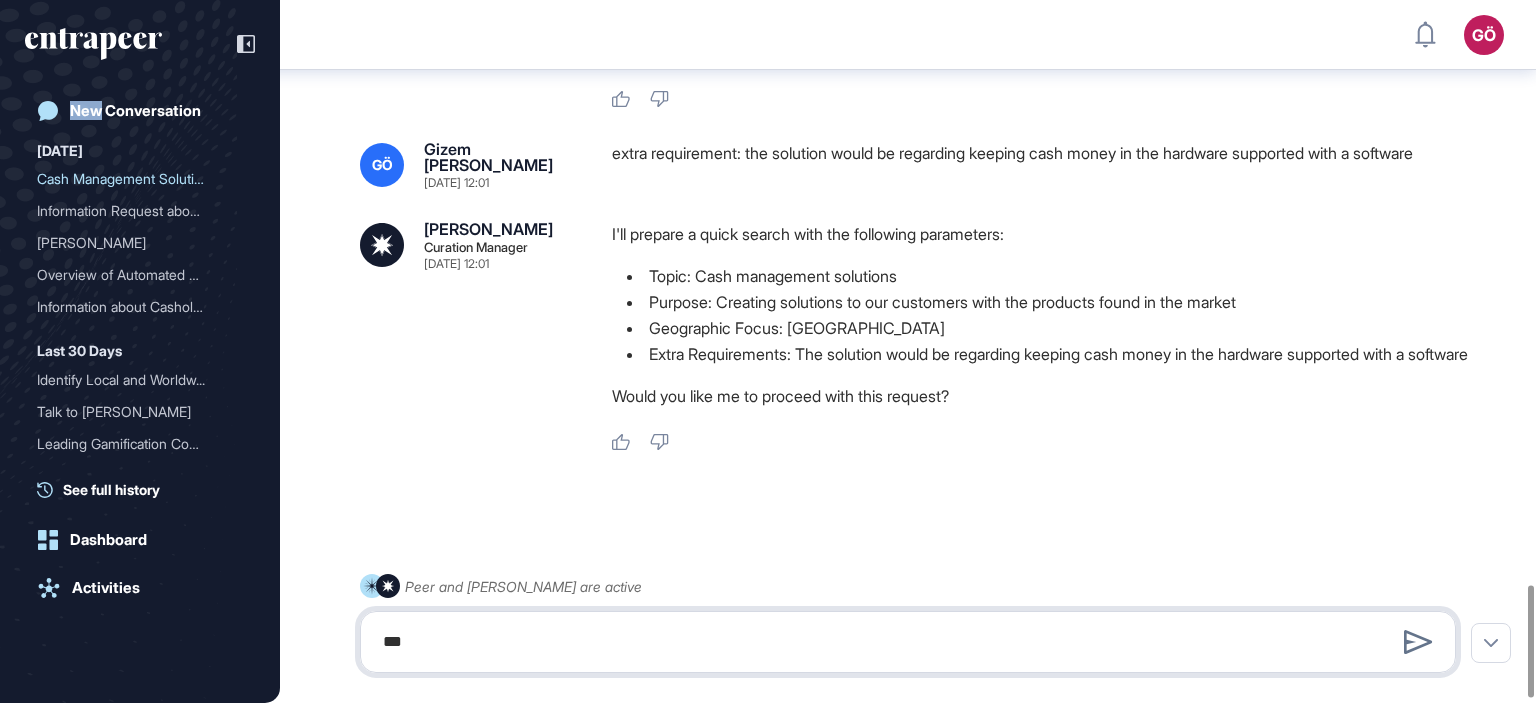 type on "***" 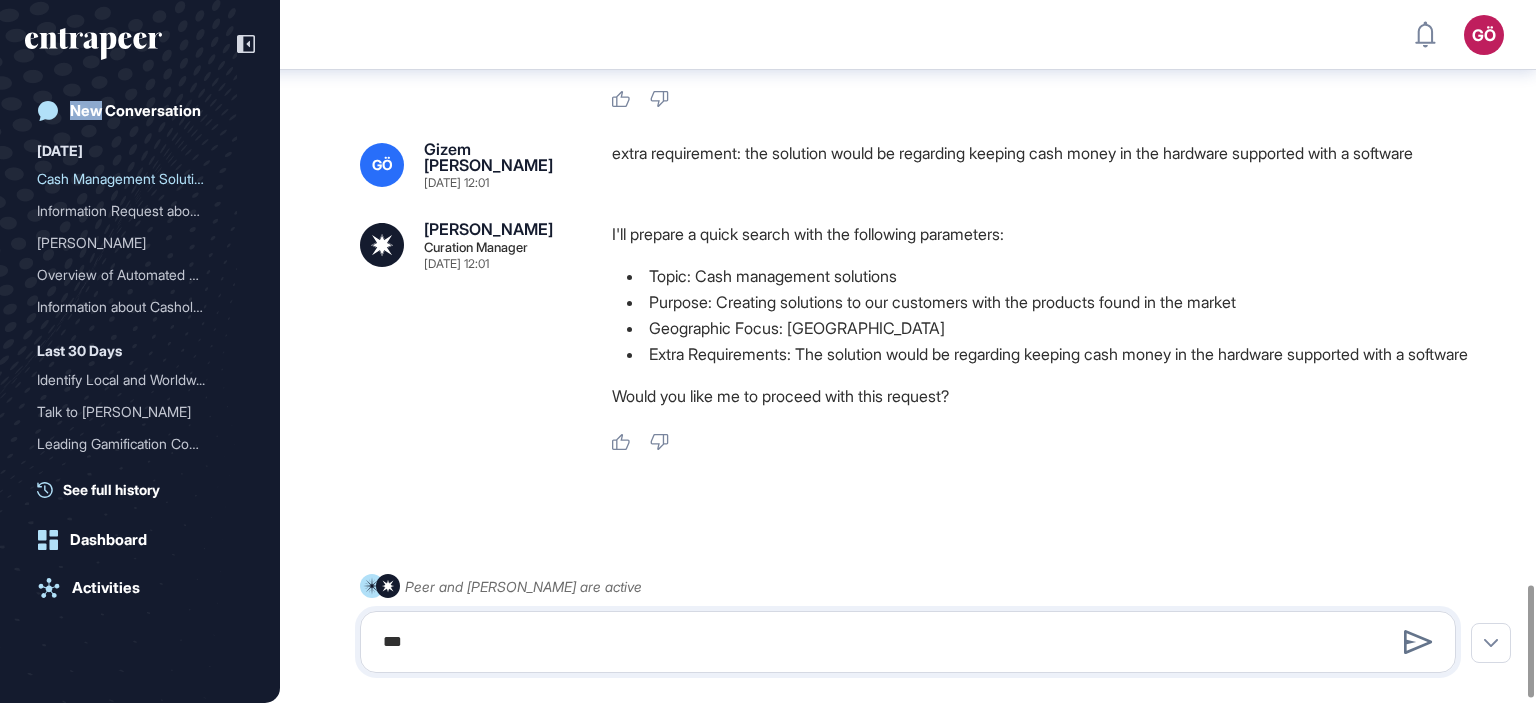 type 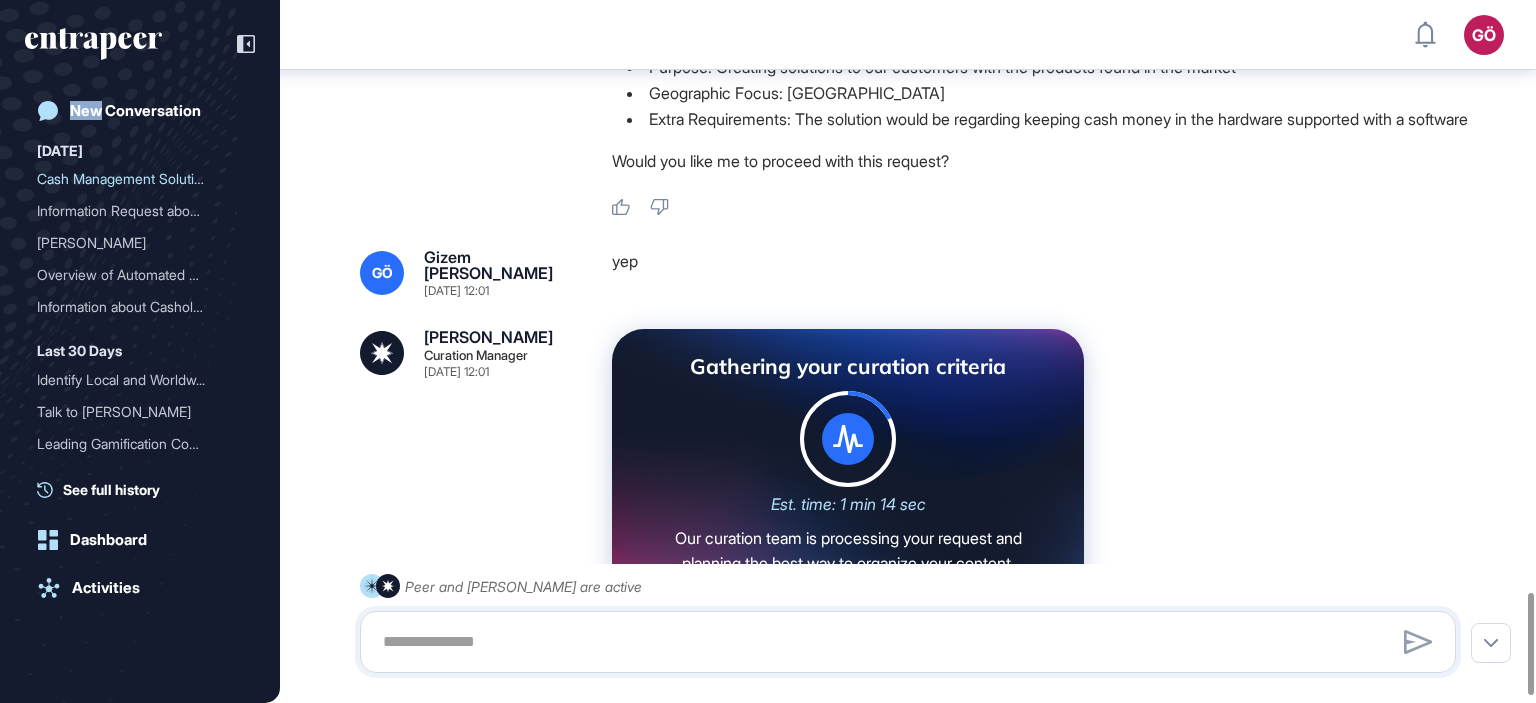 scroll, scrollTop: 4072, scrollLeft: 0, axis: vertical 